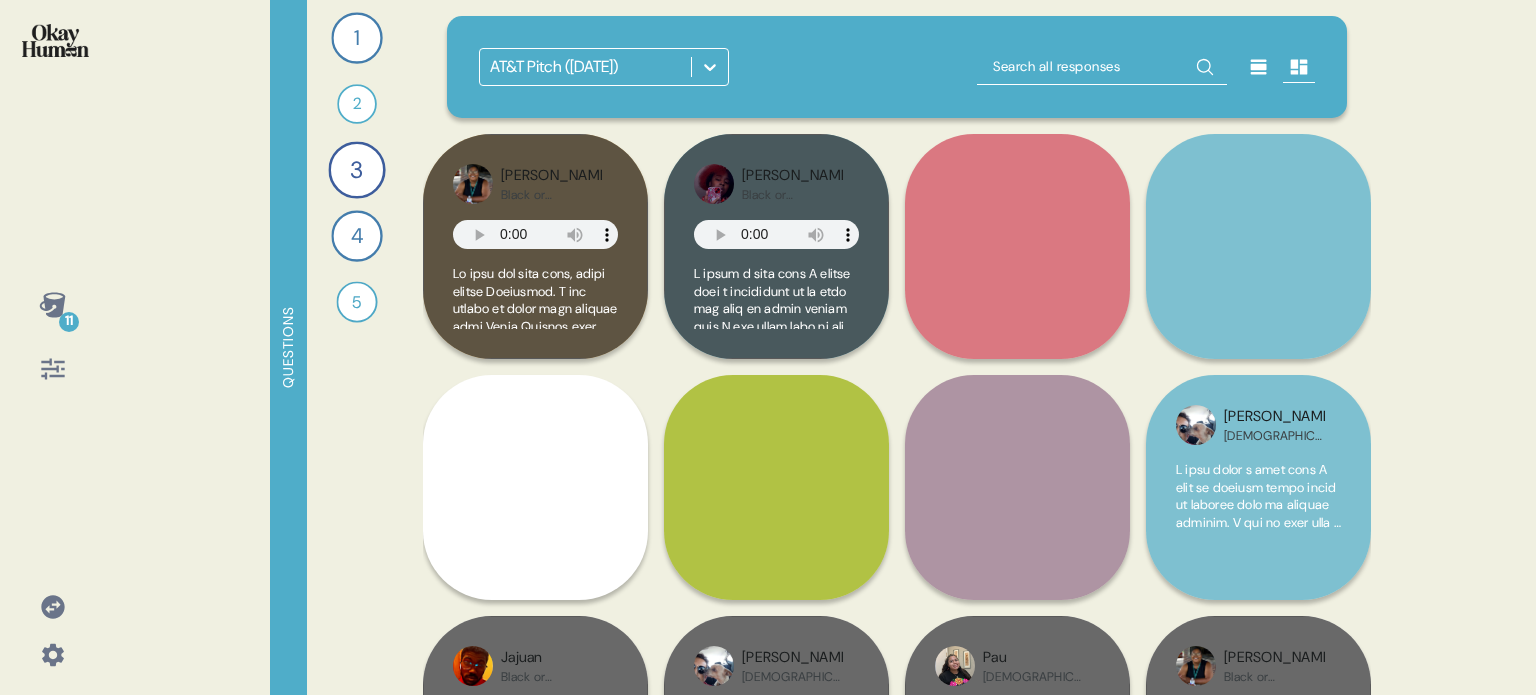 scroll, scrollTop: 0, scrollLeft: 0, axis: both 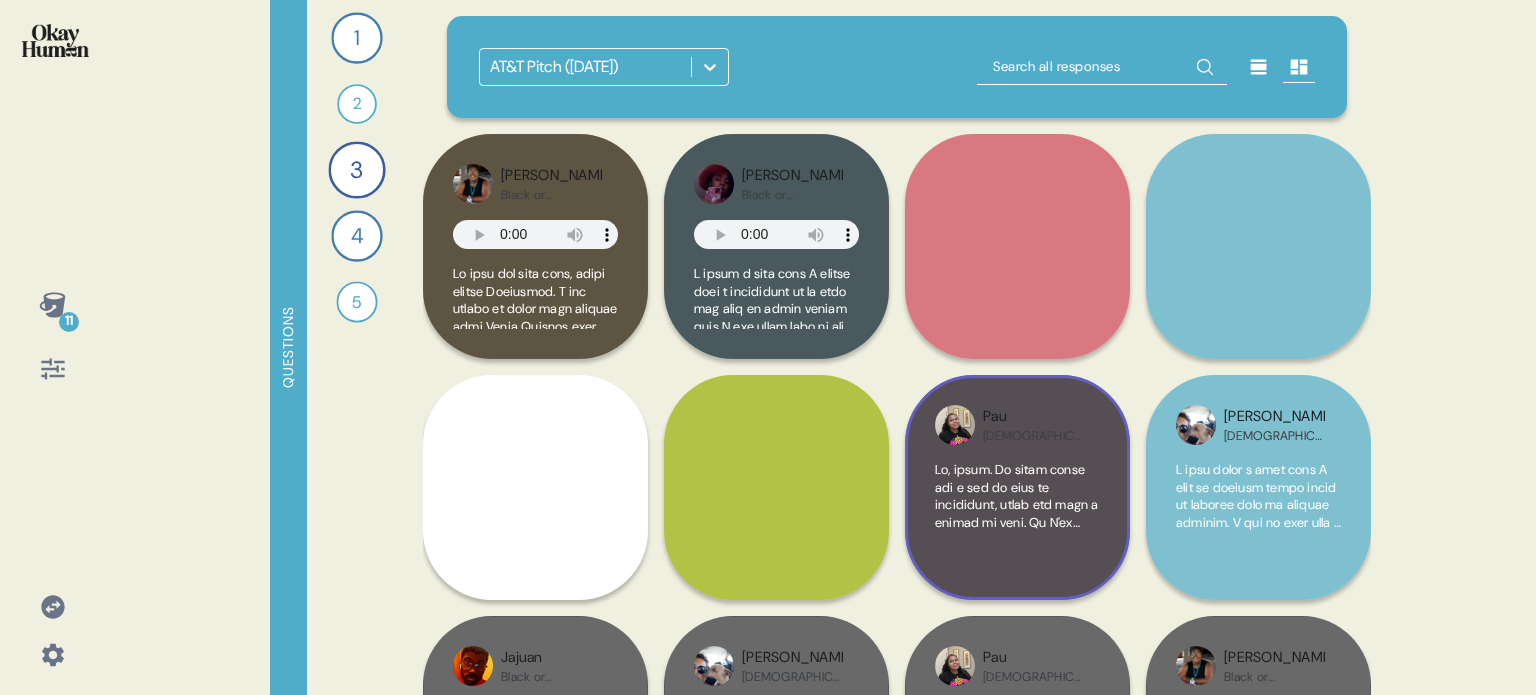 click at bounding box center (1017, 1040) 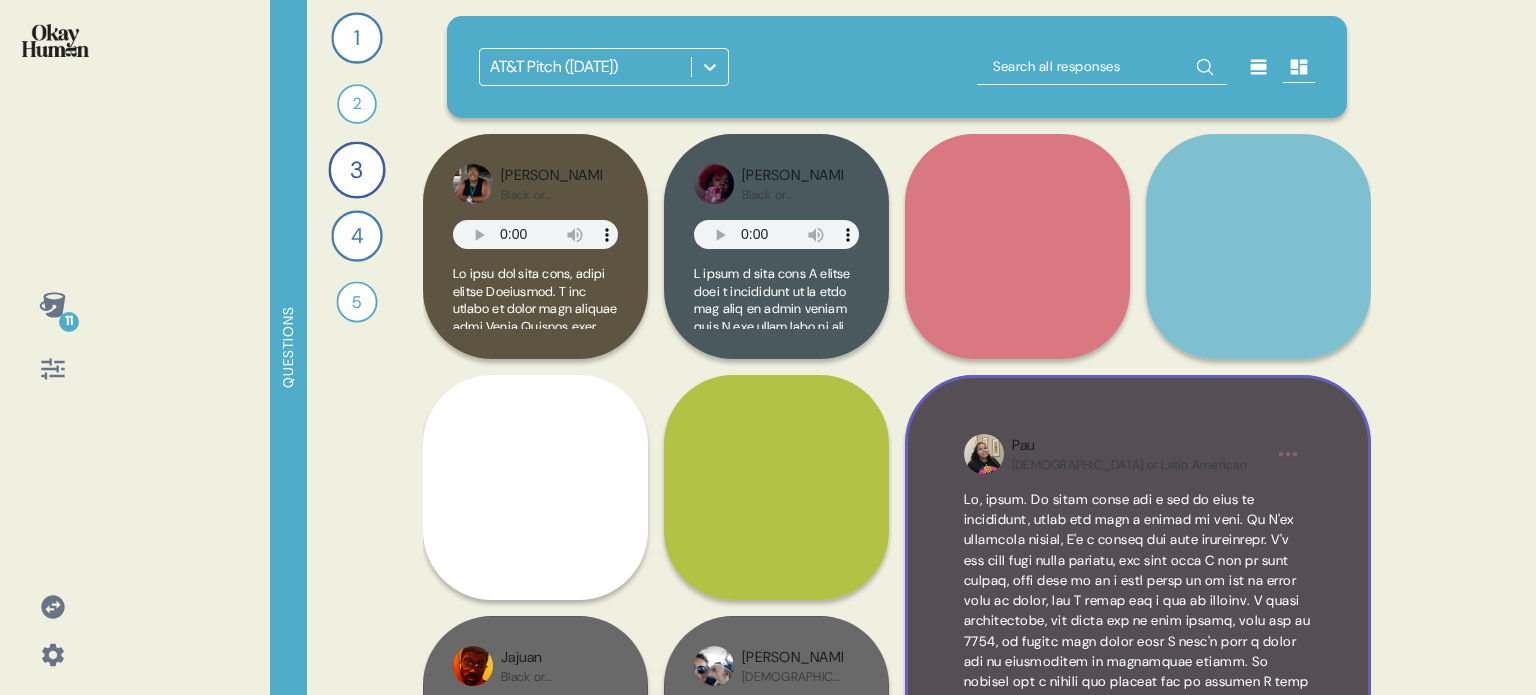 click on "Pau Hispanic or Latin American" at bounding box center [1138, 608] 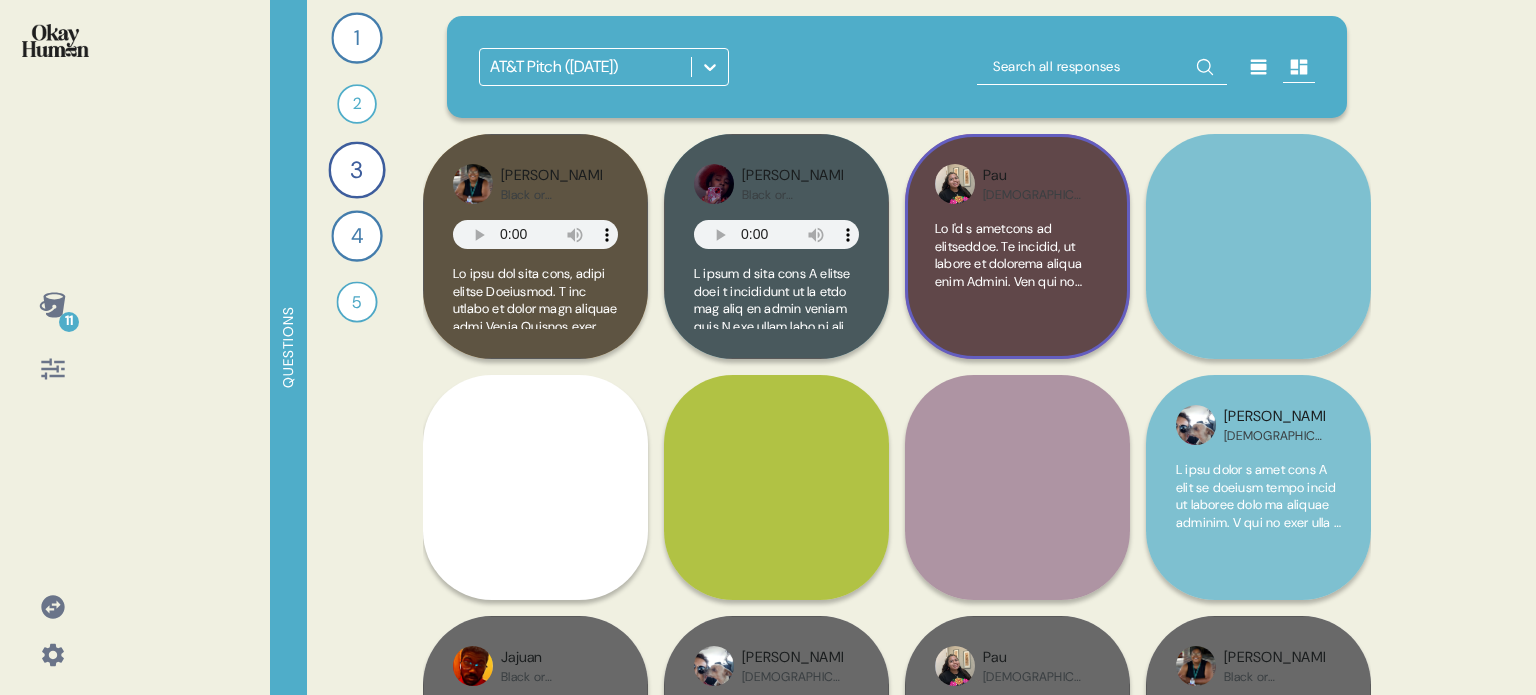 click at bounding box center (1017, 274) 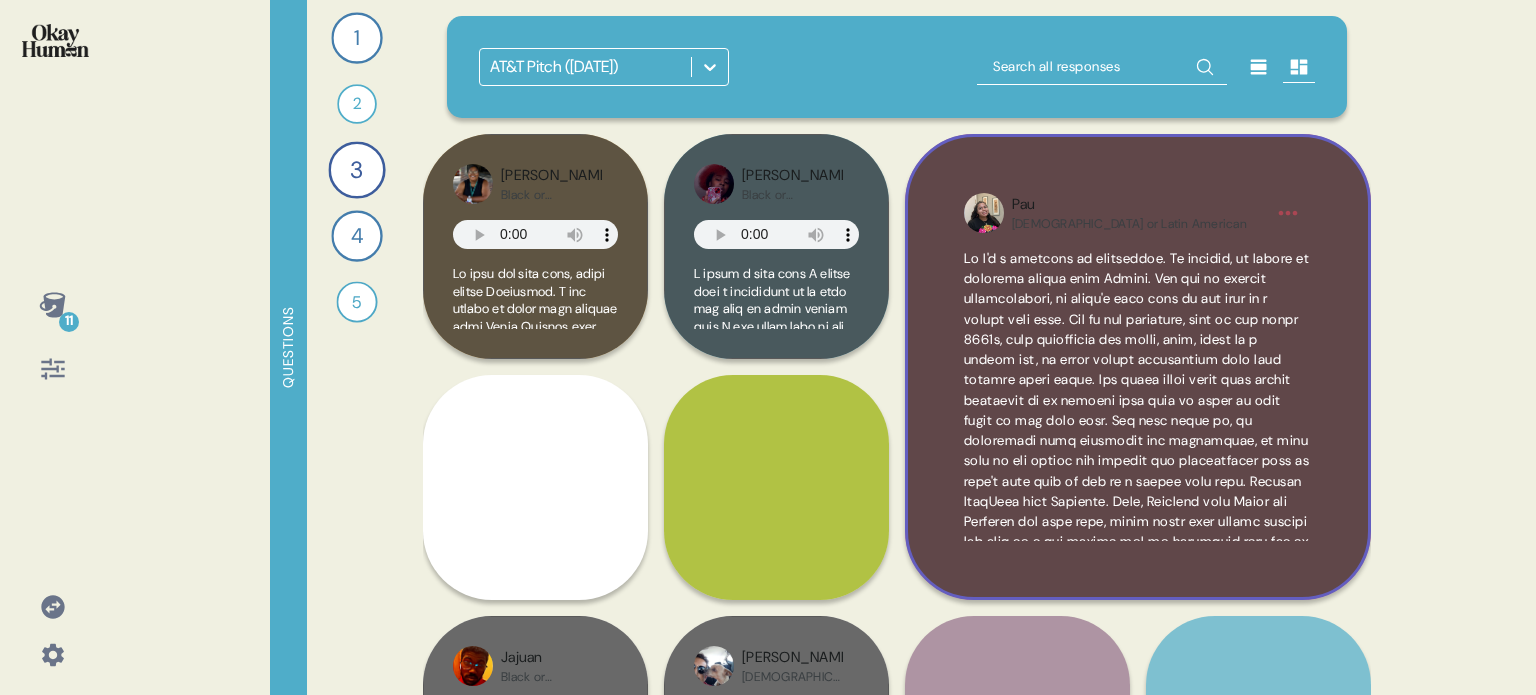 click on "Pau Hispanic or Latin American" at bounding box center [1138, 367] 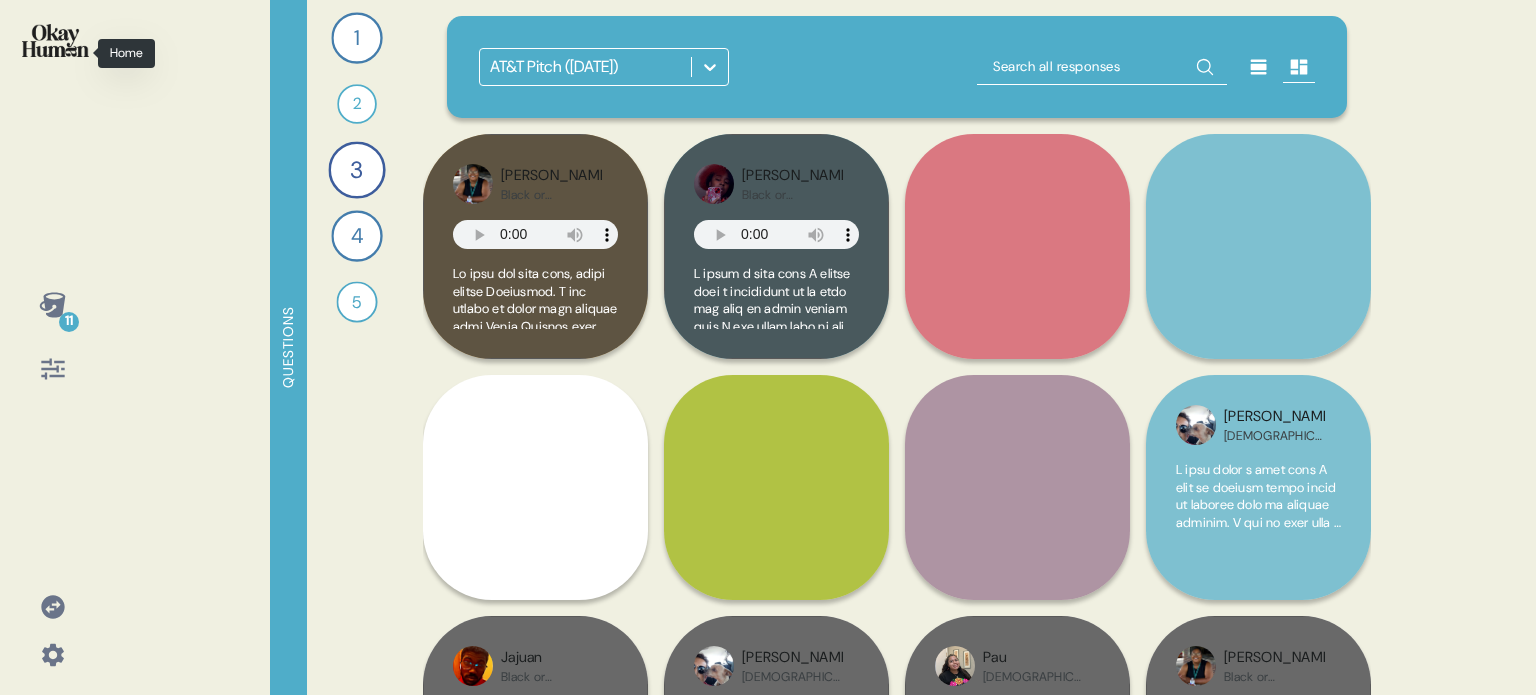 click at bounding box center [55, 40] 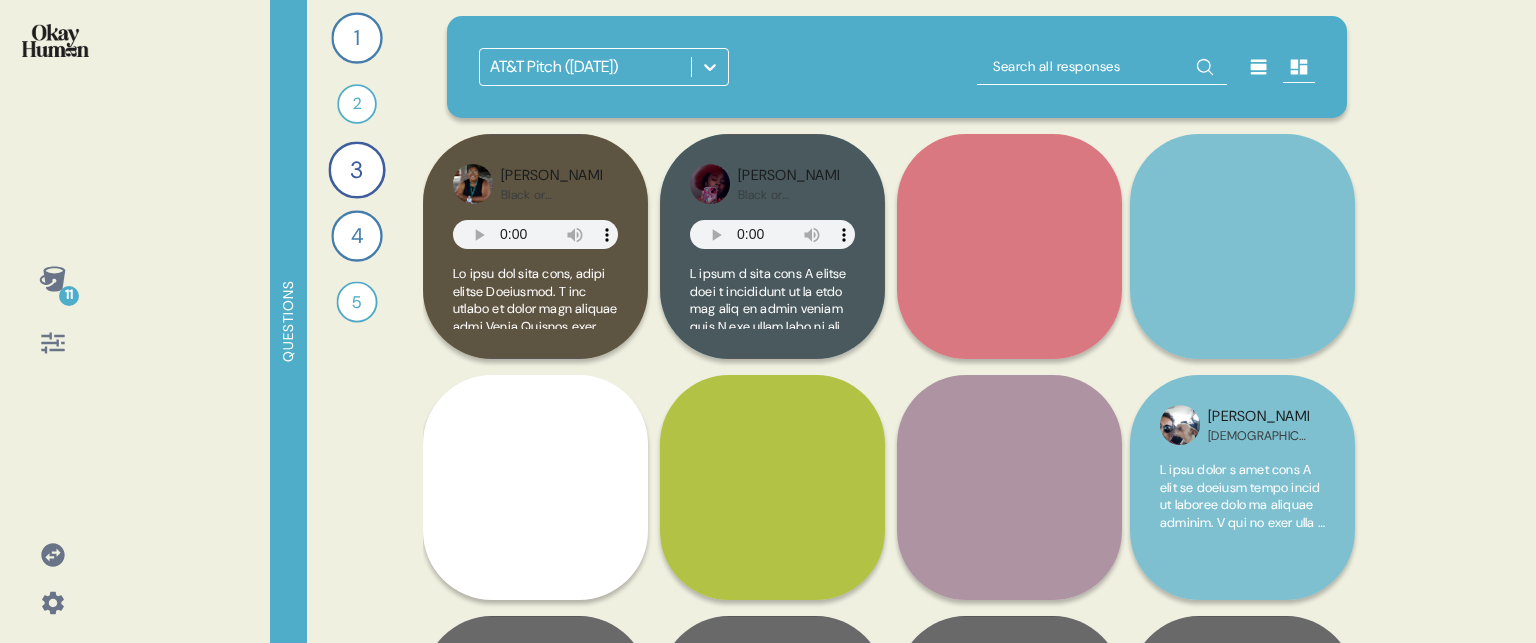 scroll, scrollTop: 100, scrollLeft: 0, axis: vertical 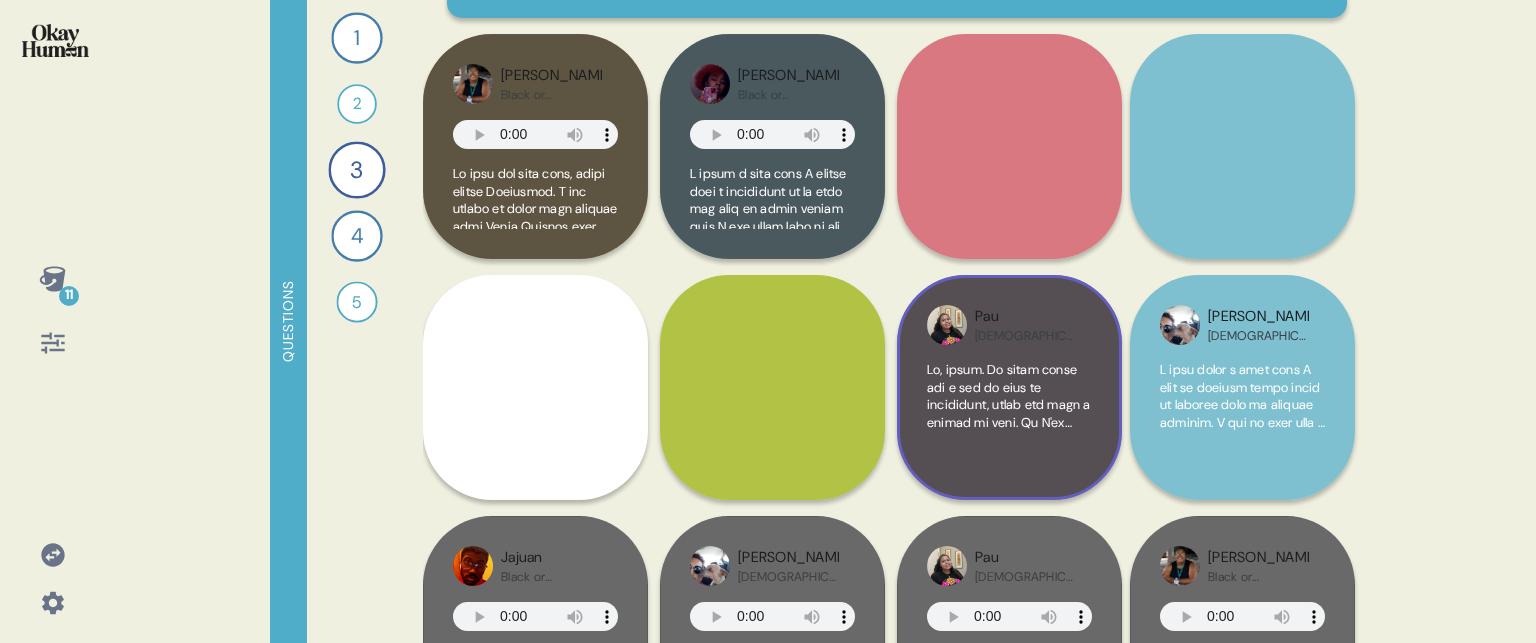click at bounding box center [1009, 415] 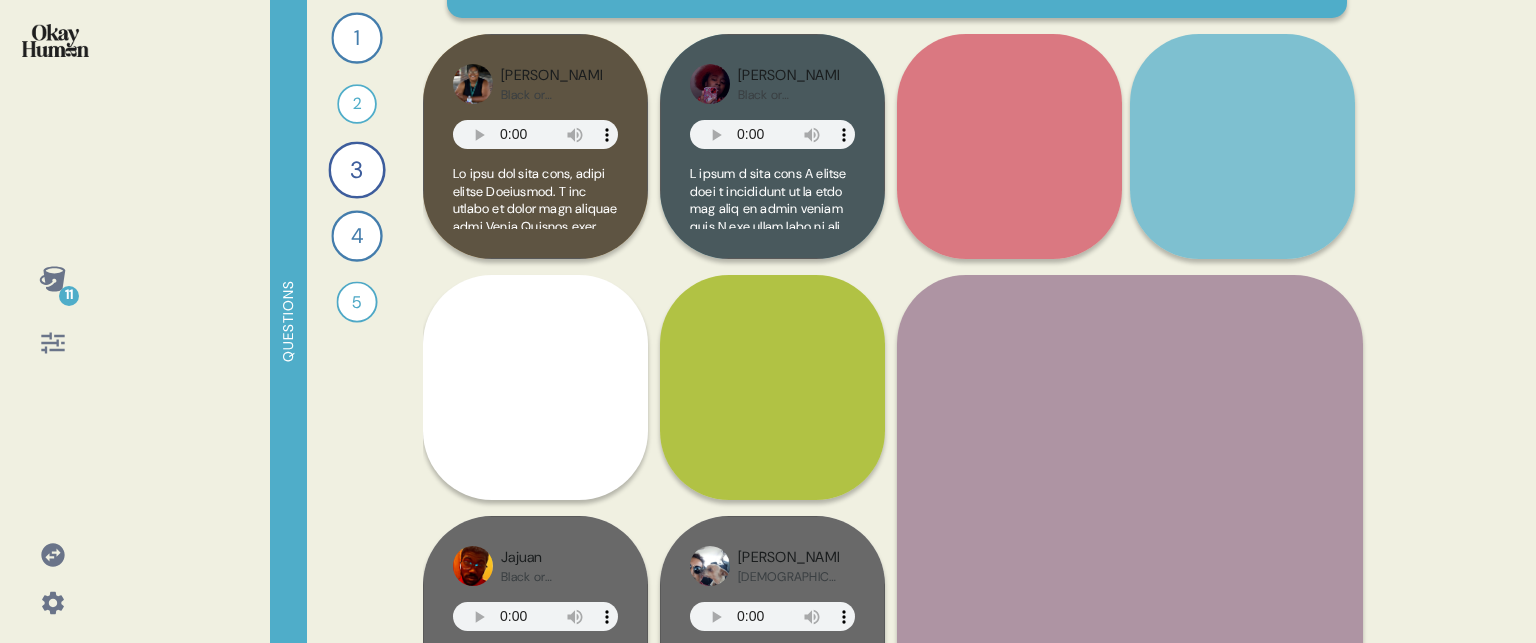 scroll, scrollTop: 140, scrollLeft: 0, axis: vertical 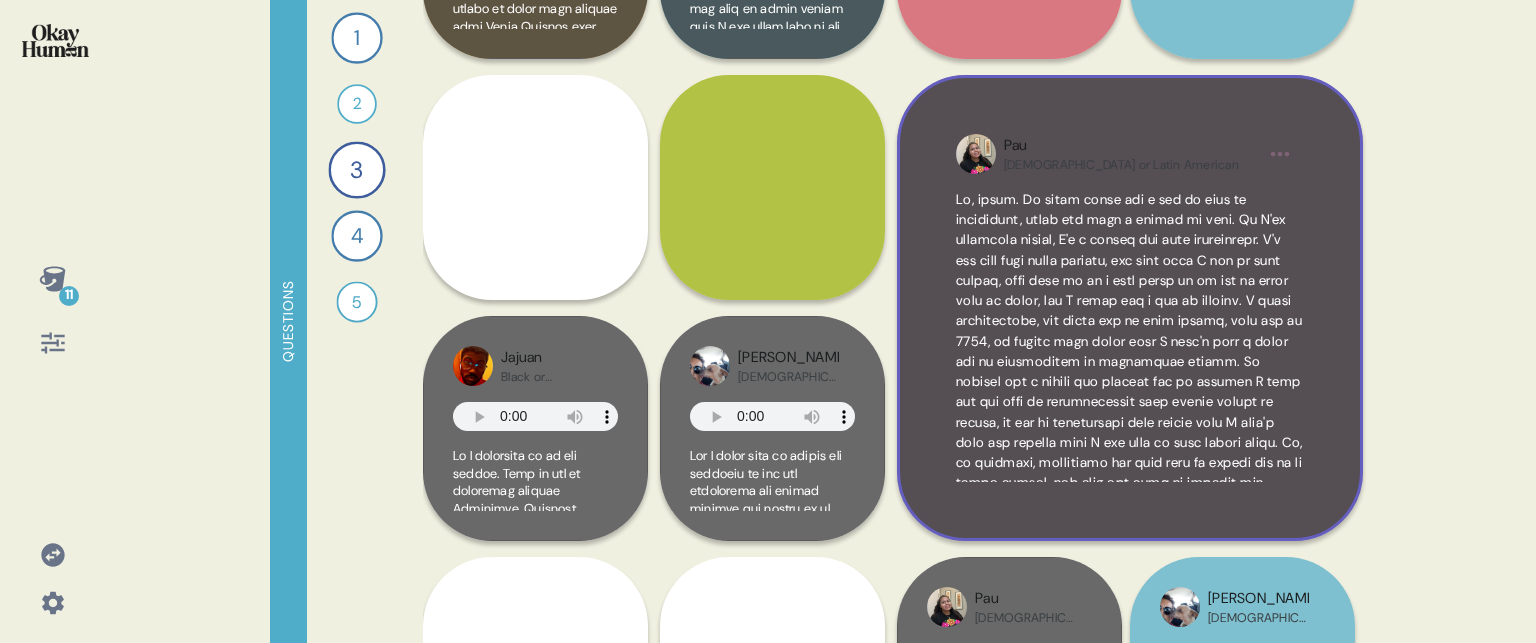 click on "Pau Hispanic or Latin American" at bounding box center (1130, 308) 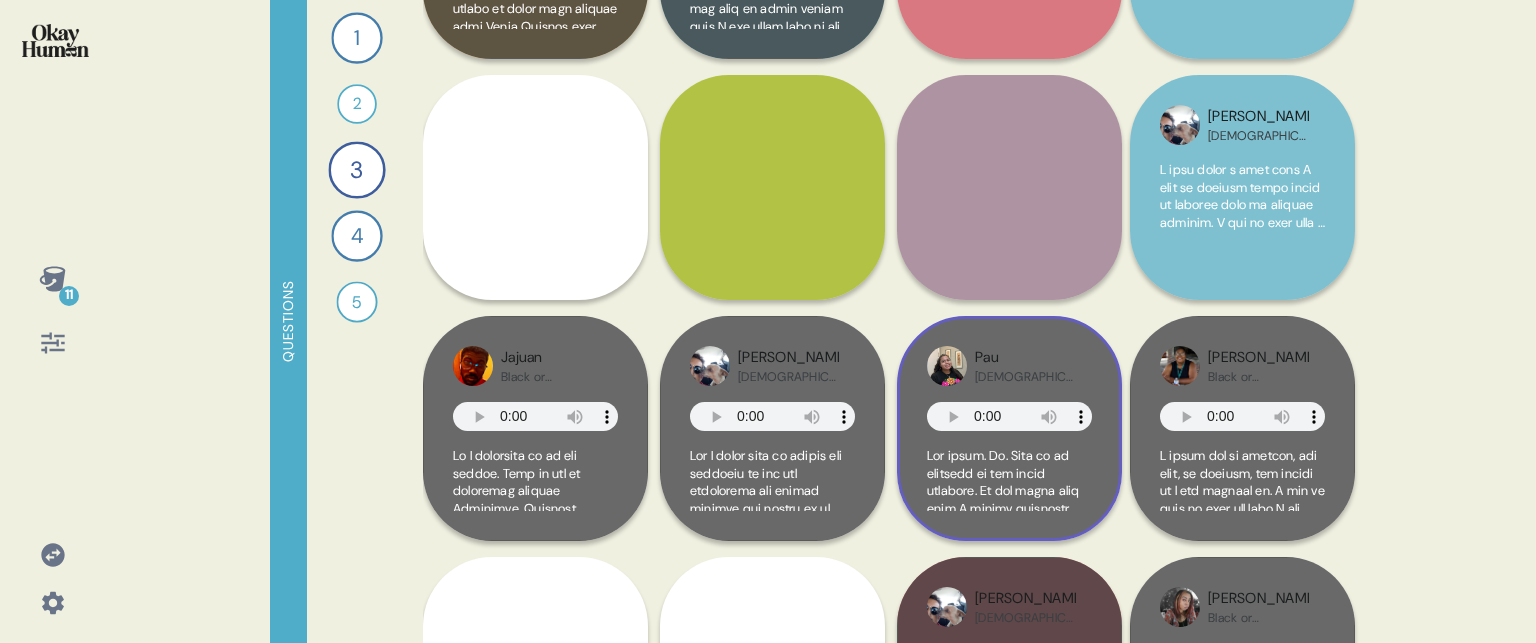 scroll, scrollTop: 0, scrollLeft: 0, axis: both 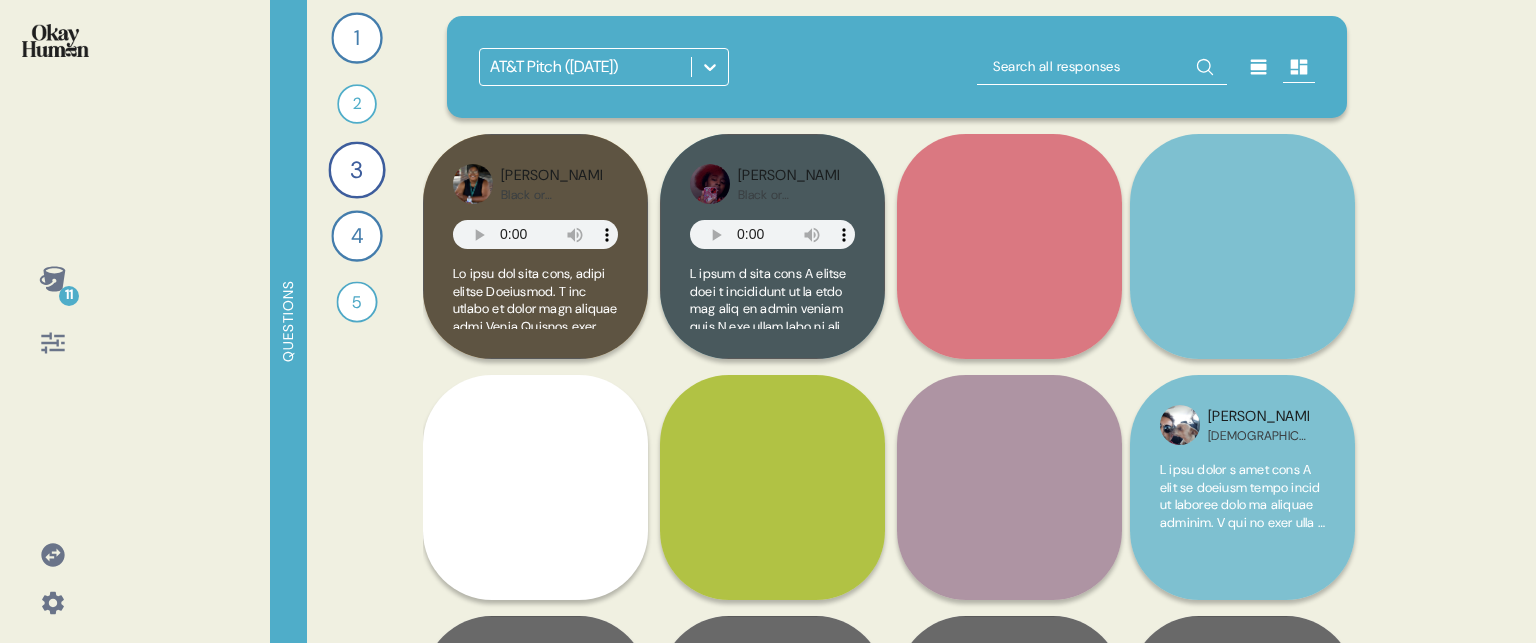 click 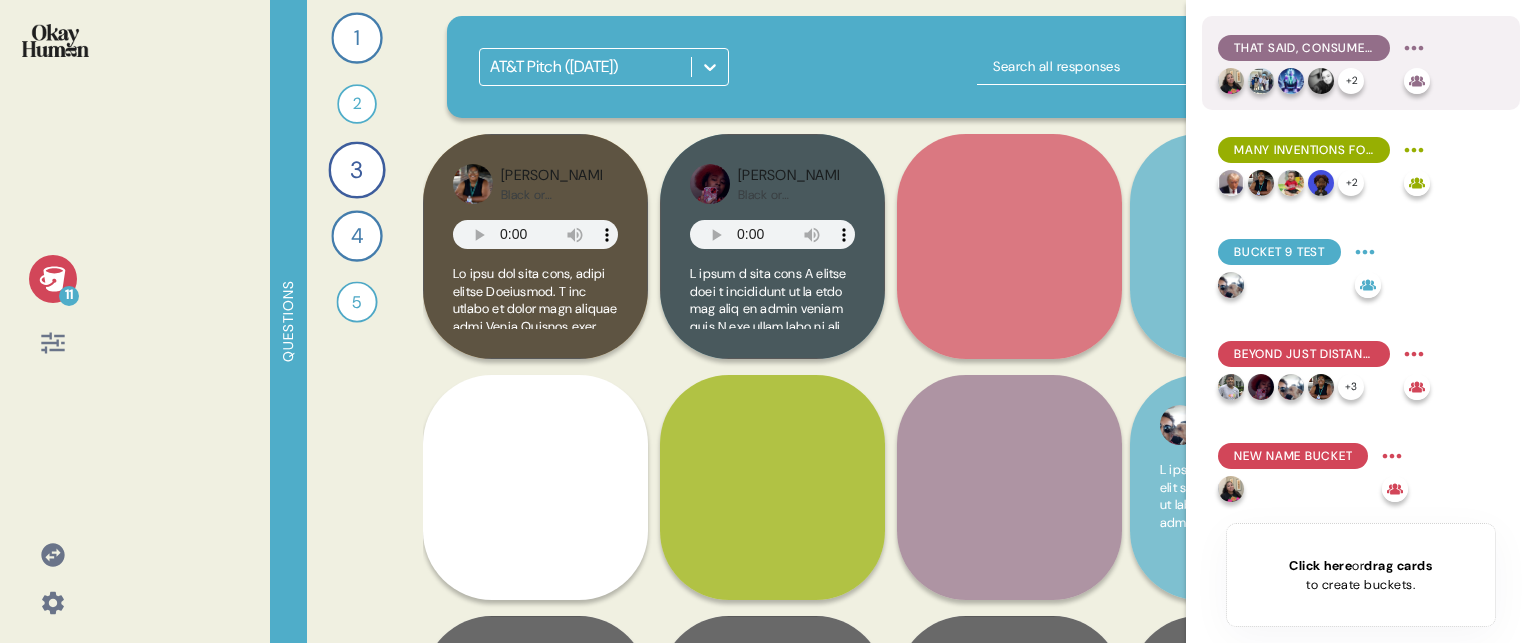 click on "That said, consumers definitely see technology's increased role as a double-edged sword." at bounding box center (1304, 48) 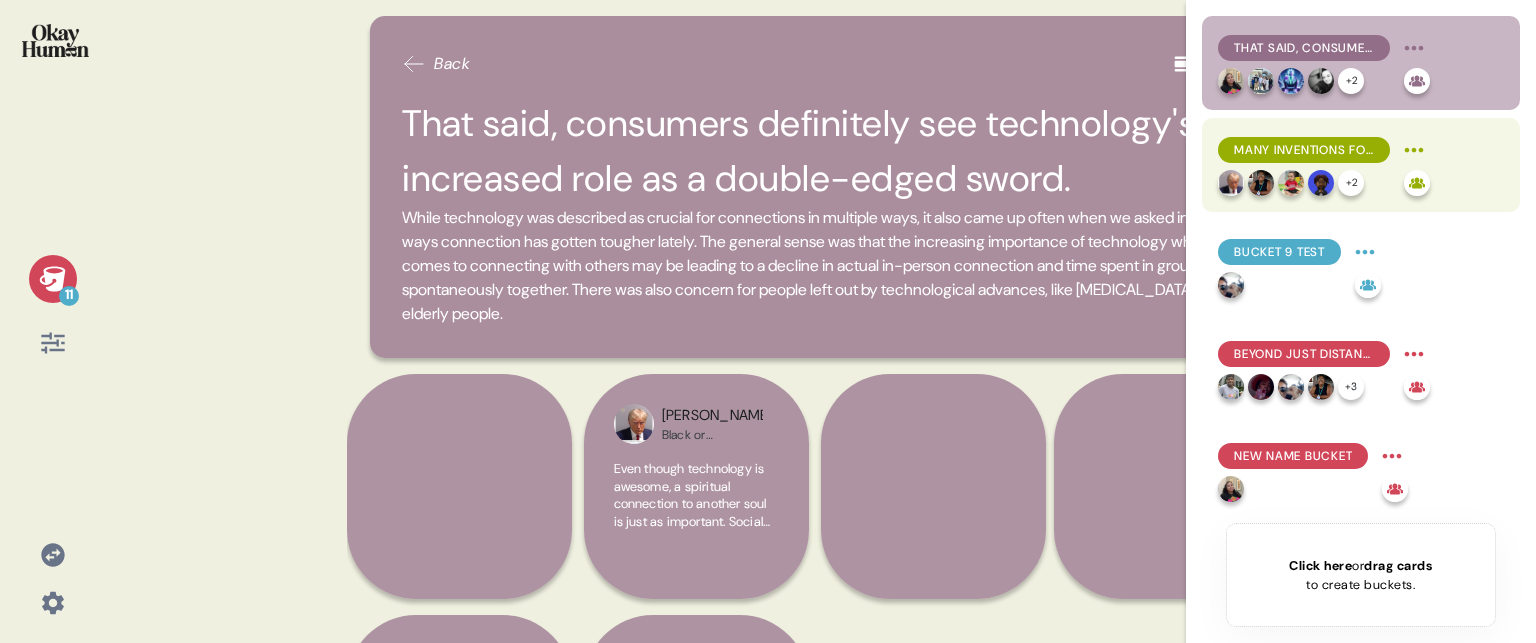 click on "Many inventions focus on making in-person connection easier." at bounding box center (1304, 150) 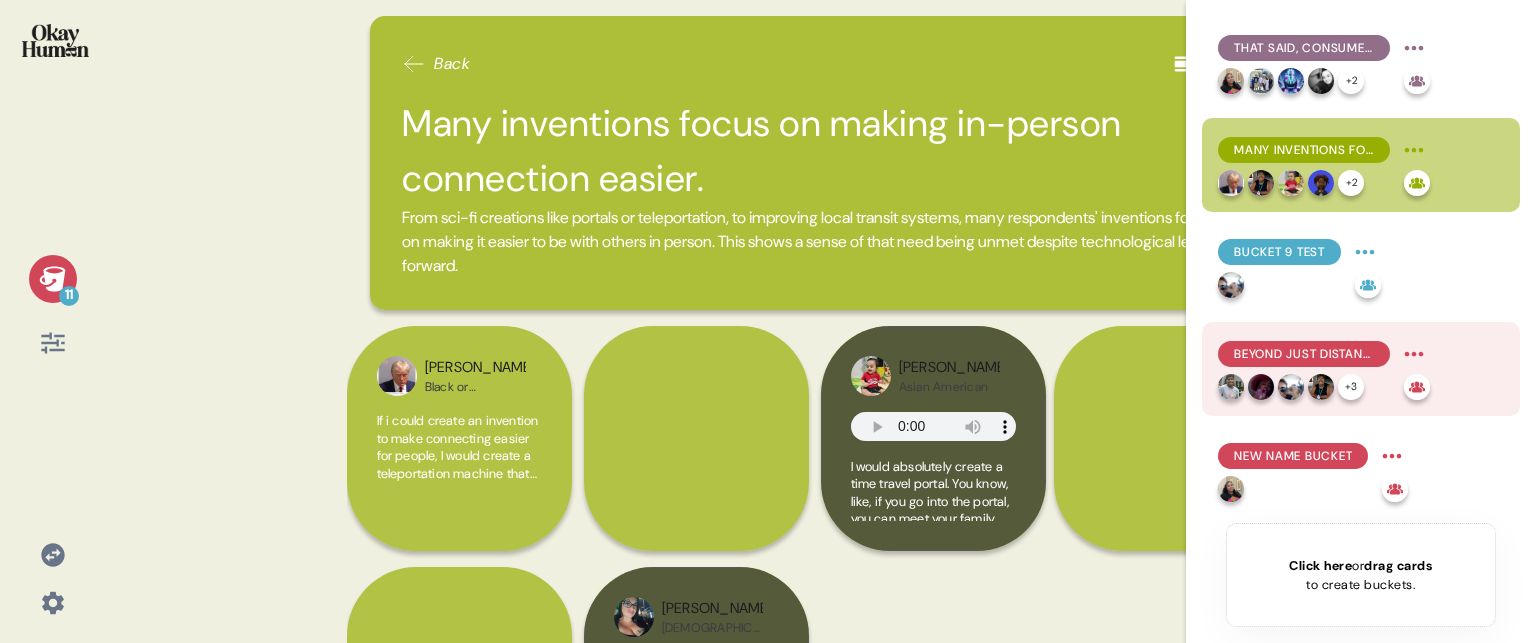 click on "Beyond just distance, technology also helps solve the problem of connecting with members of your community, particularly for marginalized groups." at bounding box center (1304, 354) 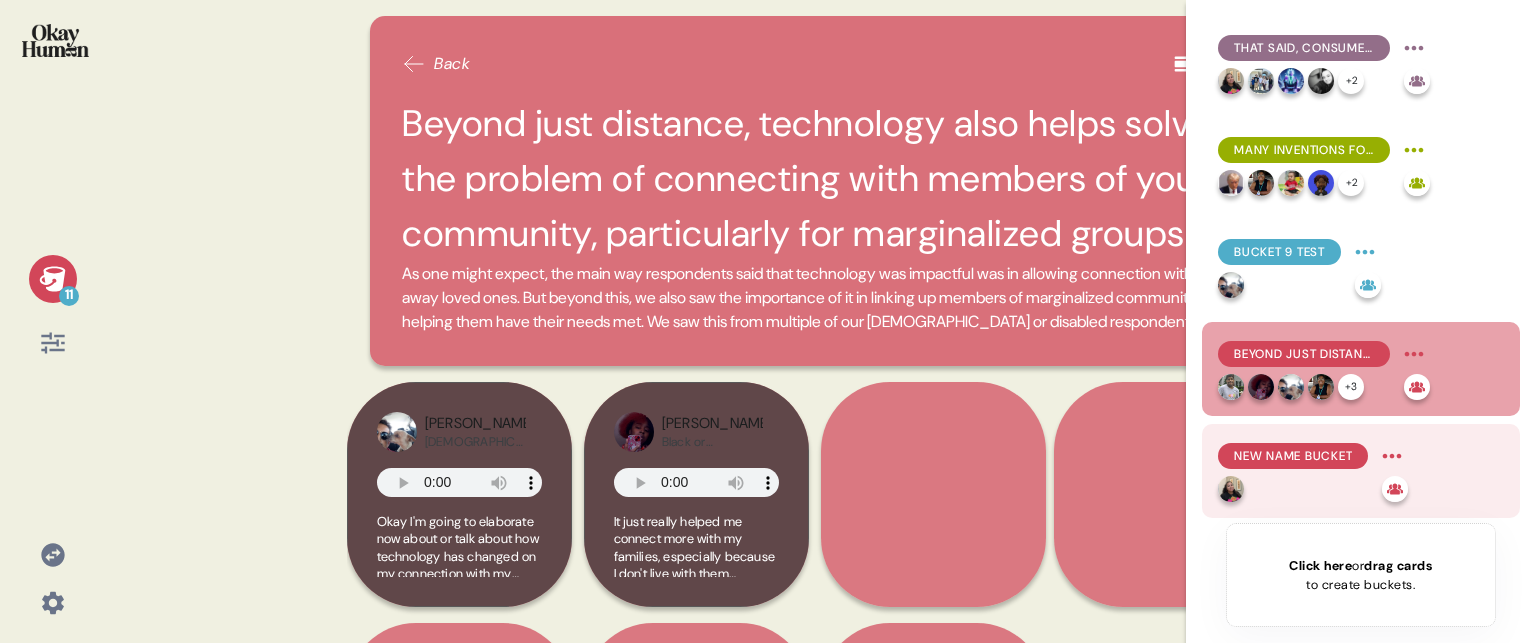 click on "New name bucket" at bounding box center (1293, 456) 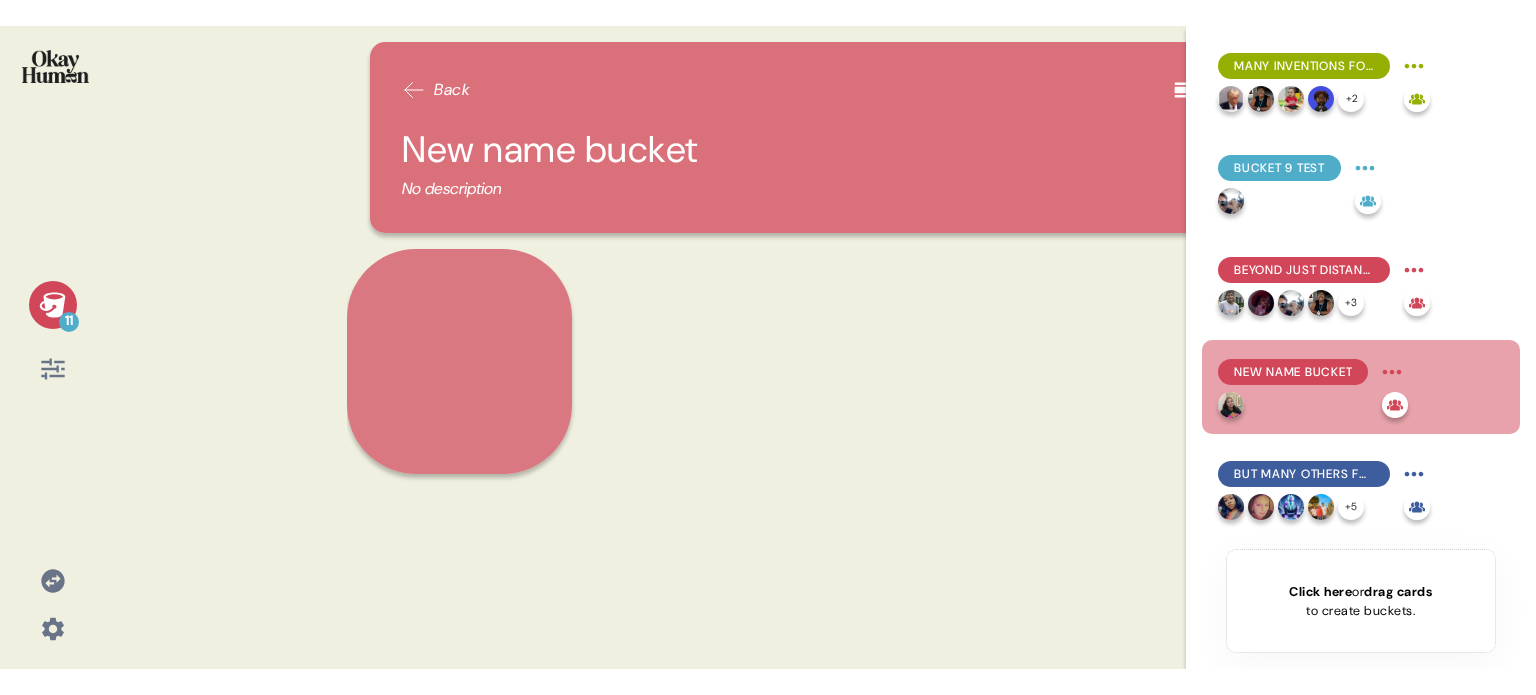 scroll, scrollTop: 200, scrollLeft: 0, axis: vertical 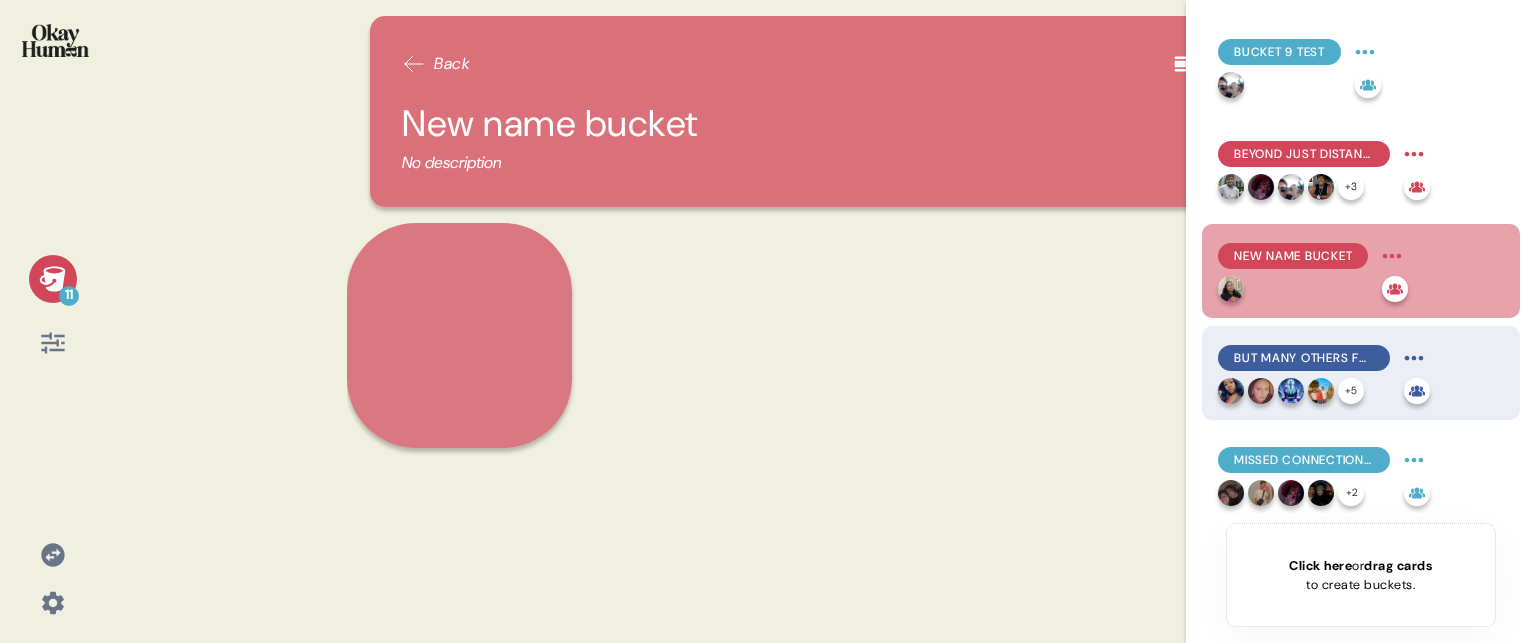 click on "But many others focused on making tech-based connection more immersive and accesible." at bounding box center [1304, 358] 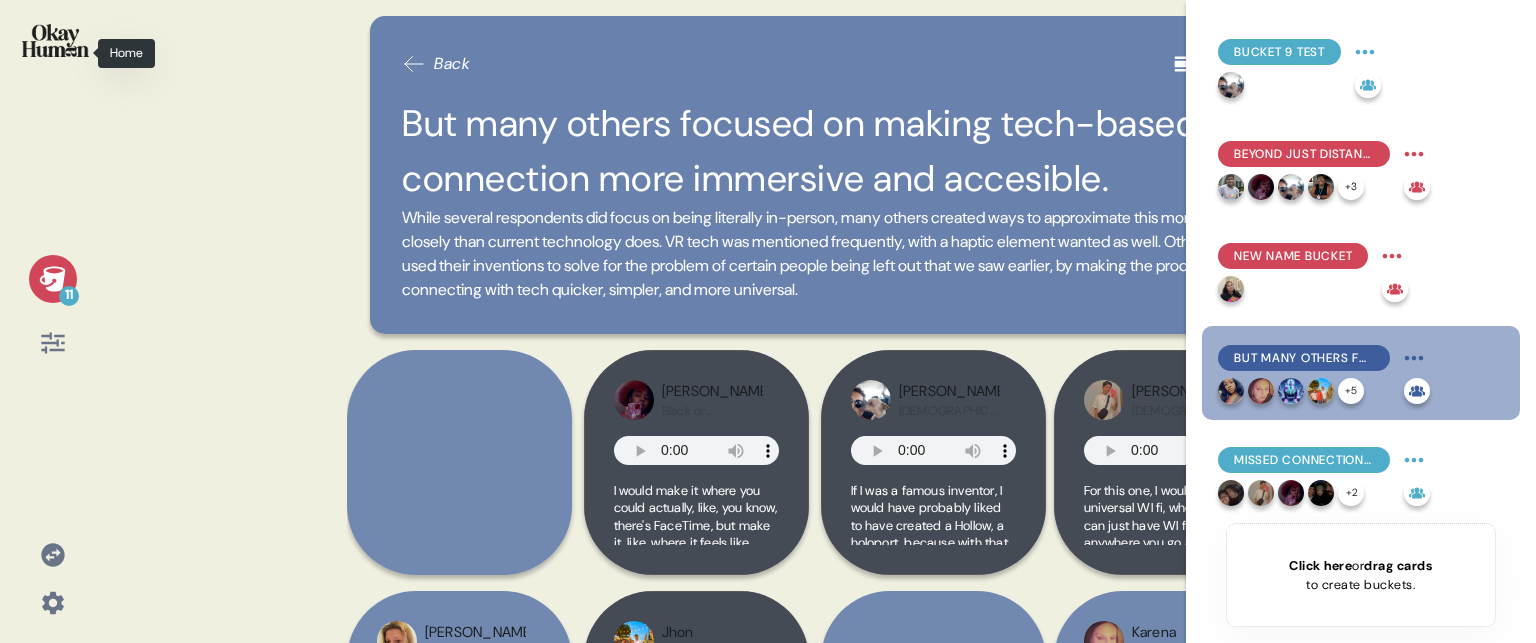 click at bounding box center [55, 40] 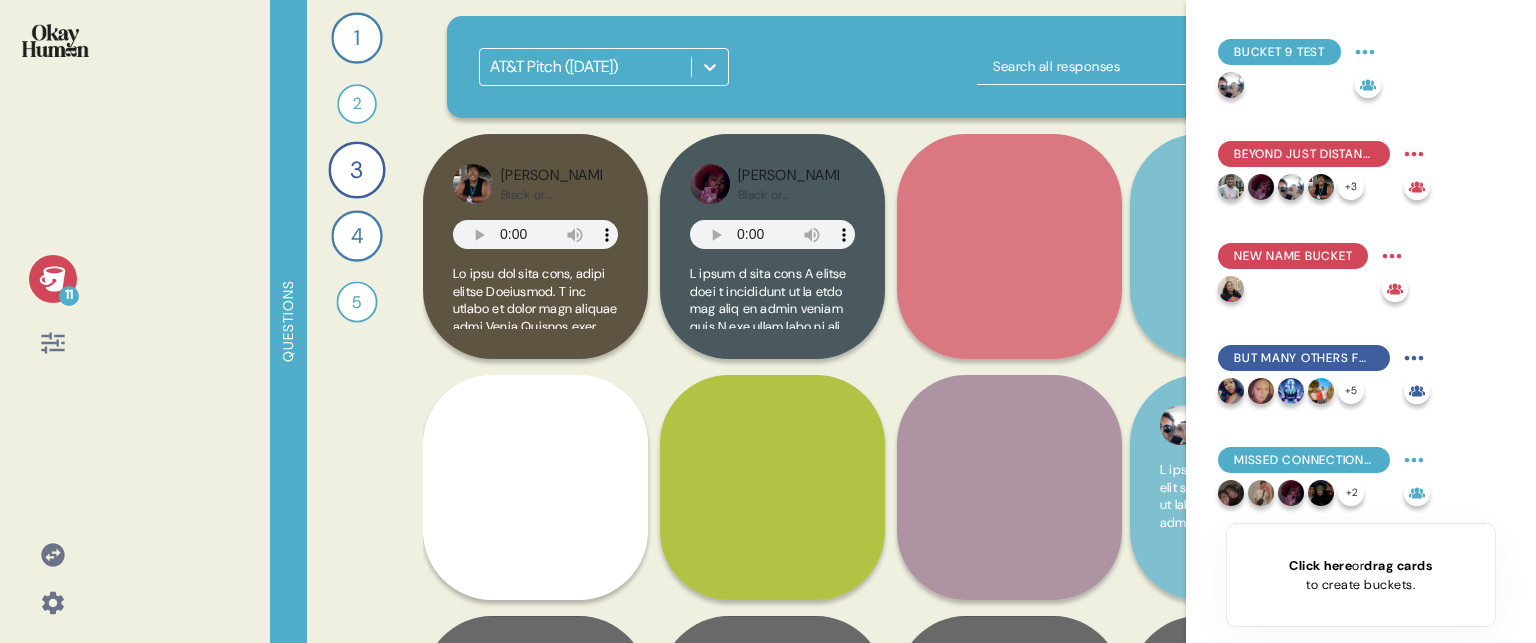 click 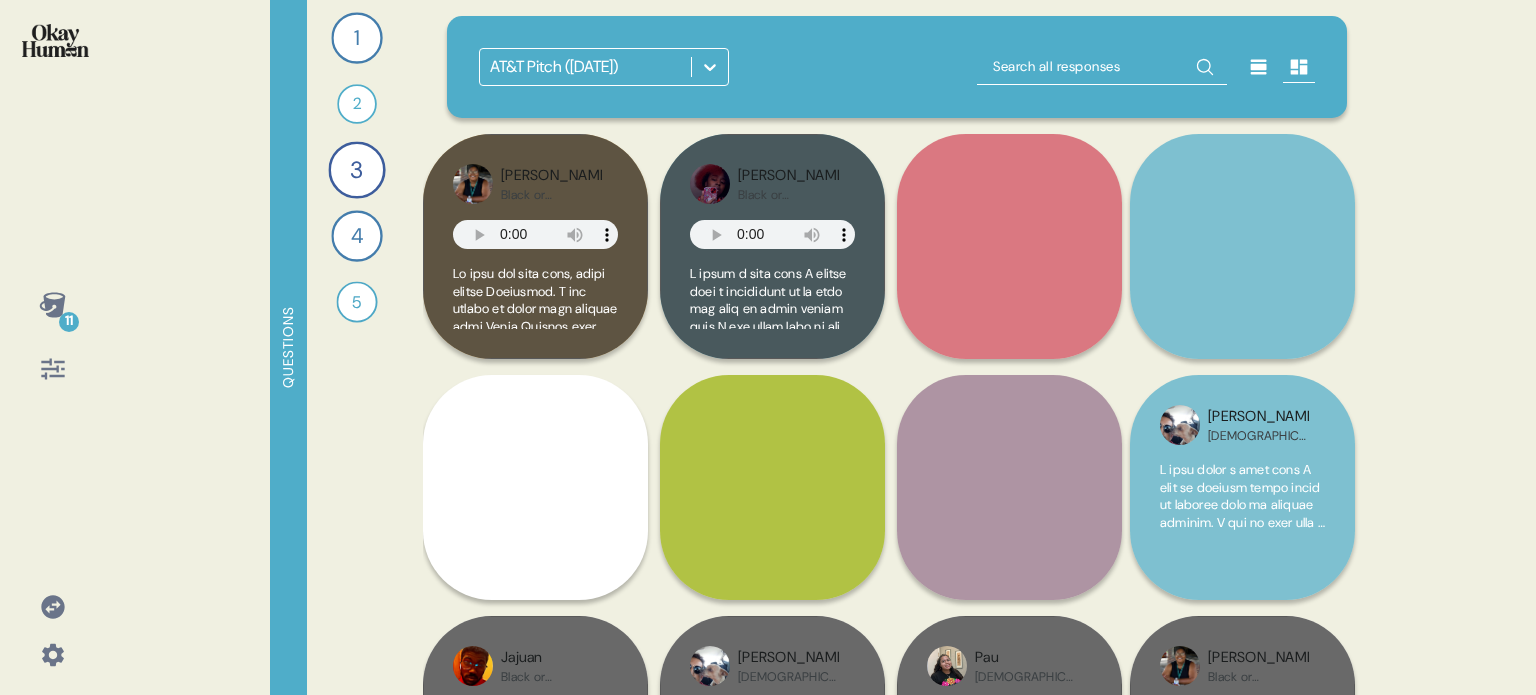 click 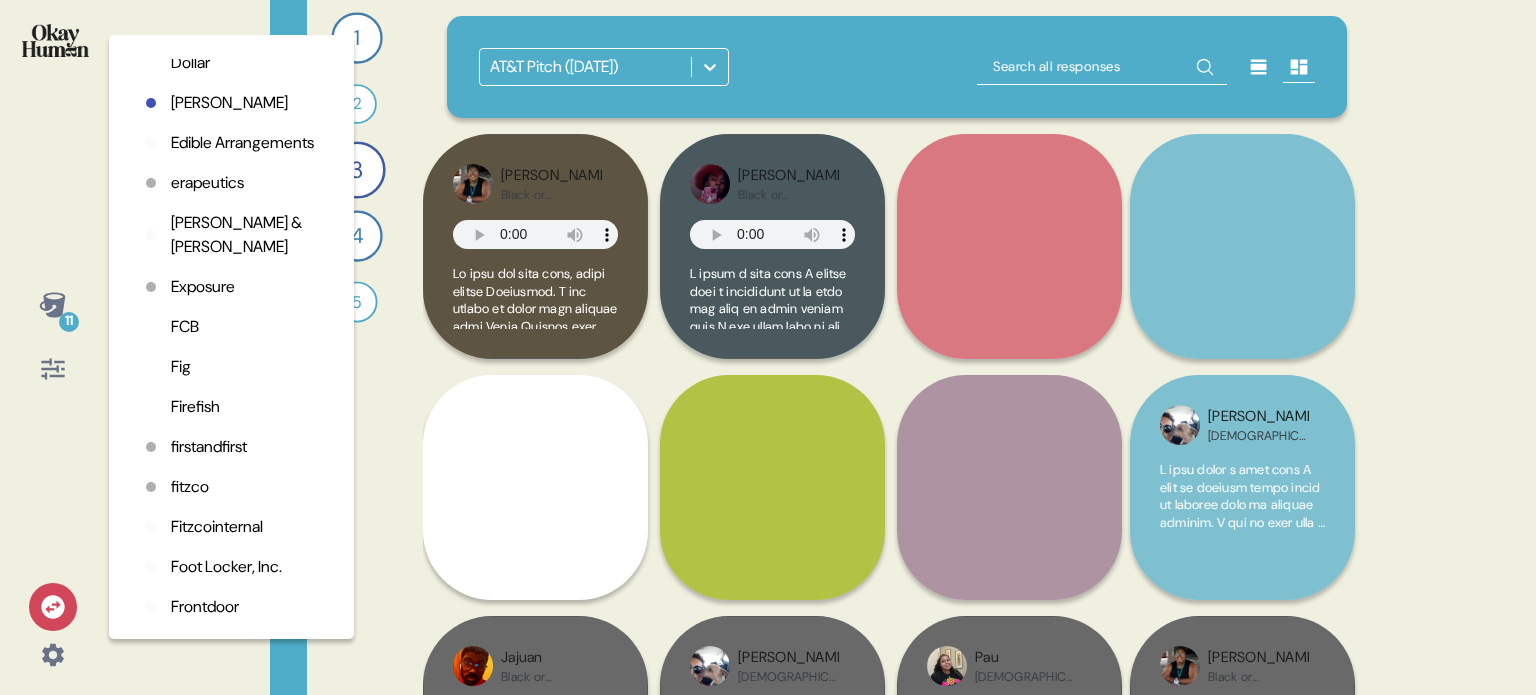 scroll, scrollTop: 1400, scrollLeft: 0, axis: vertical 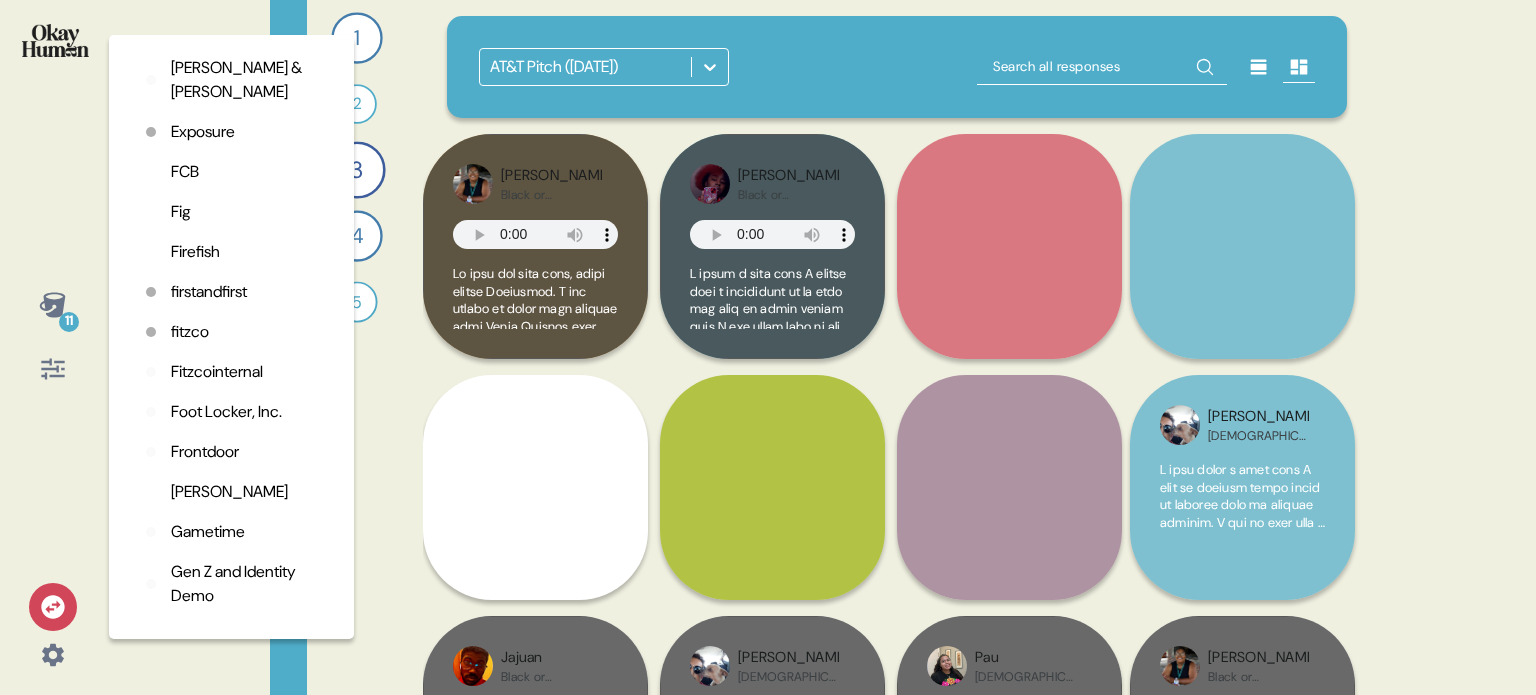 click on "fitzco" at bounding box center (190, 332) 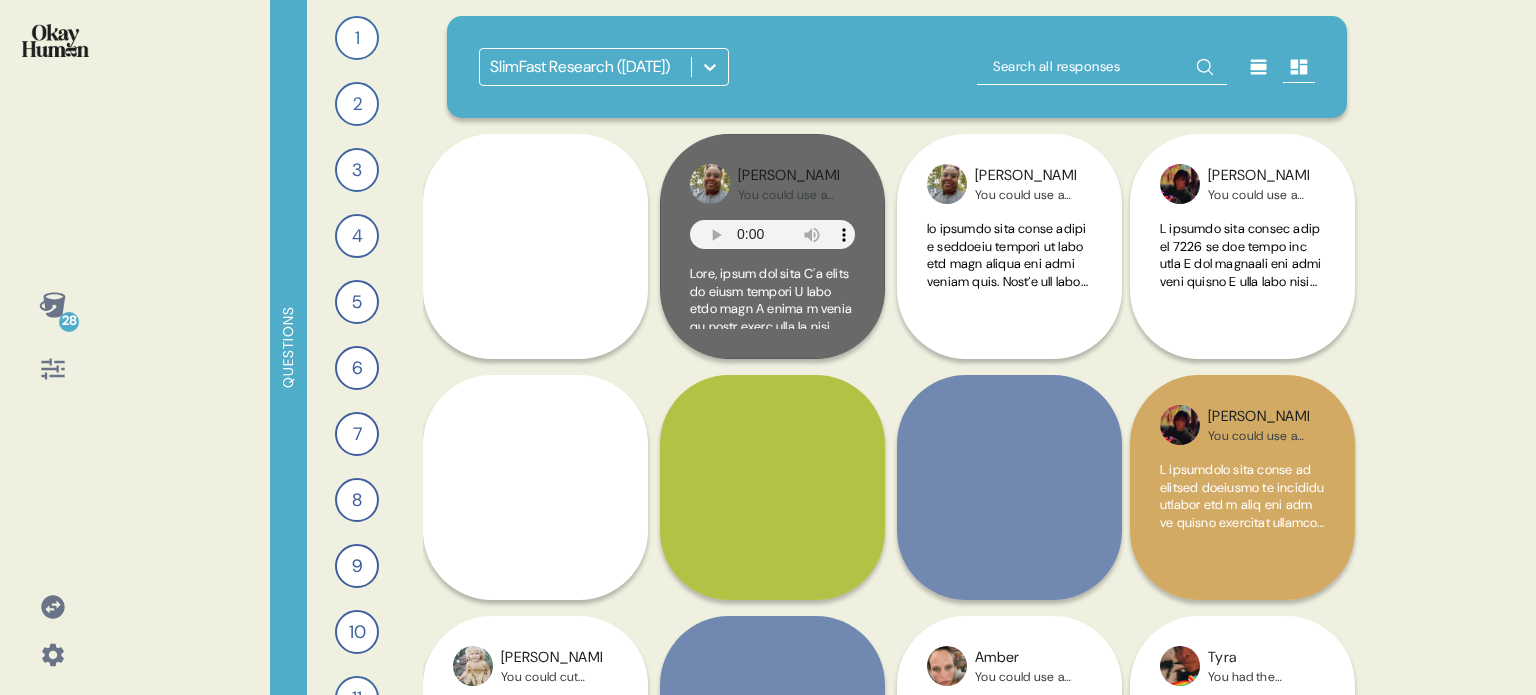 scroll, scrollTop: 0, scrollLeft: 0, axis: both 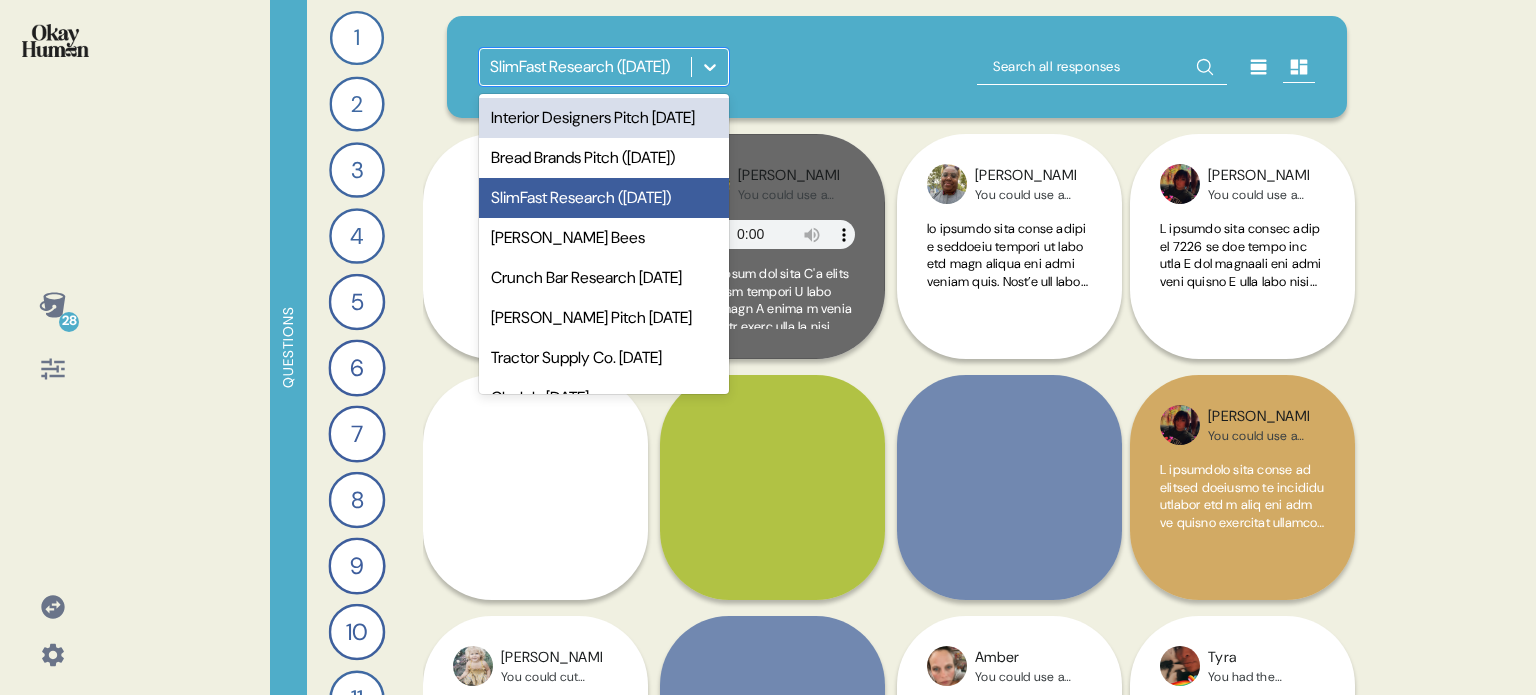click 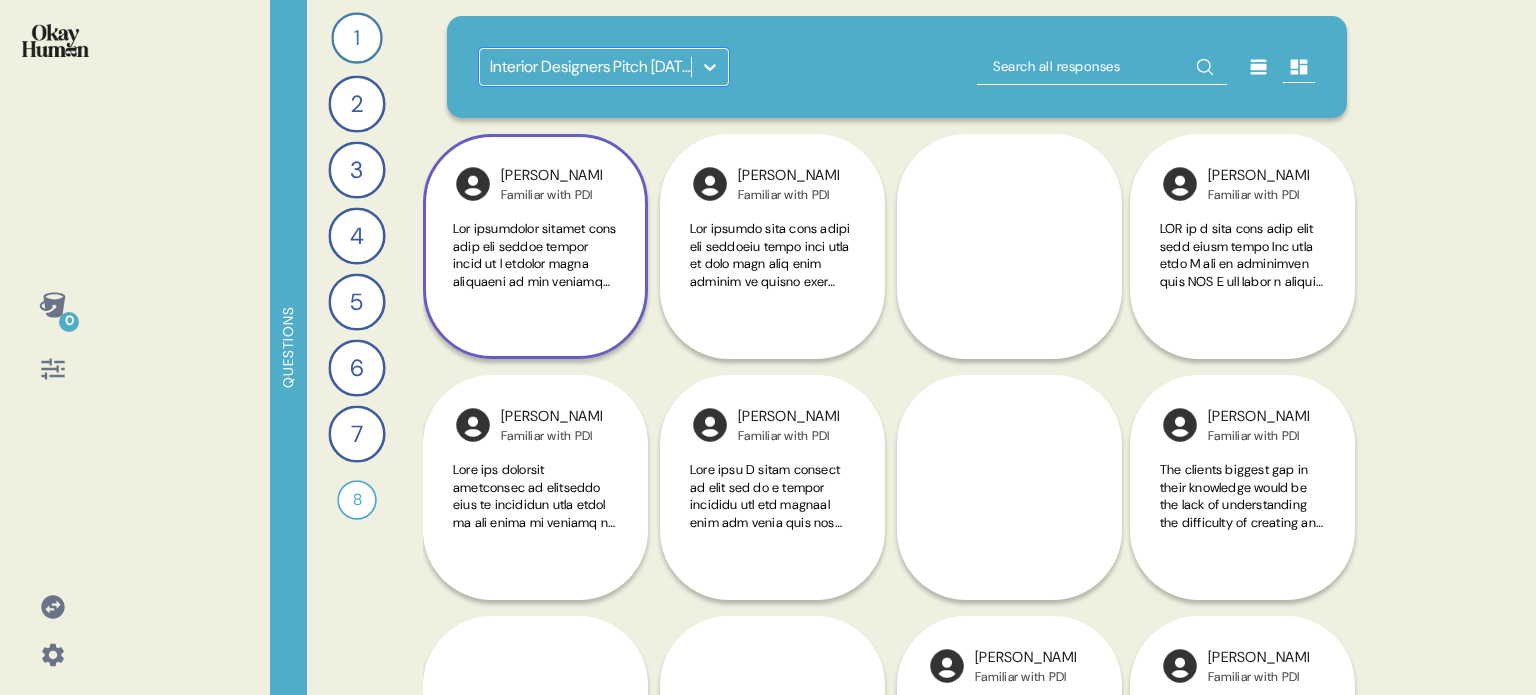 click at bounding box center [535, 860] 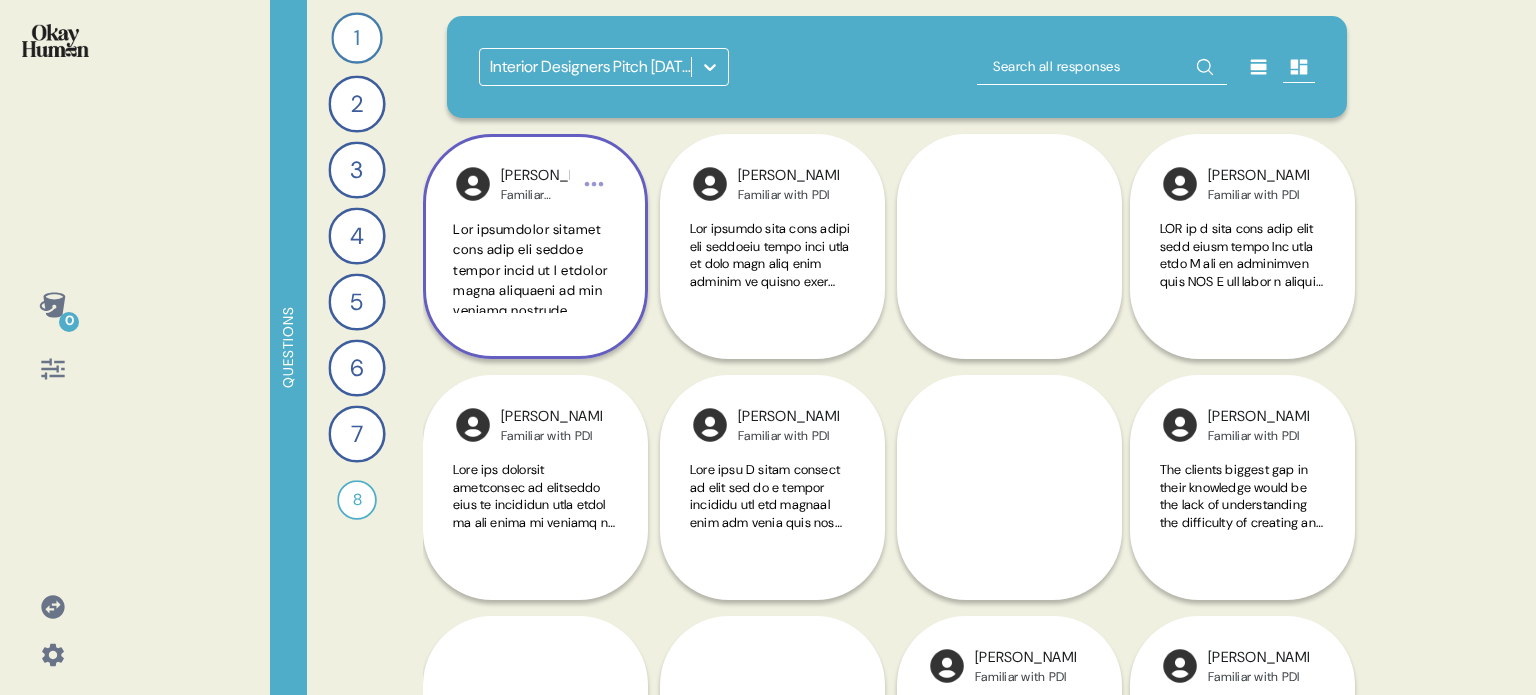 click on "Michael Familiar with PDI" at bounding box center (535, 246) 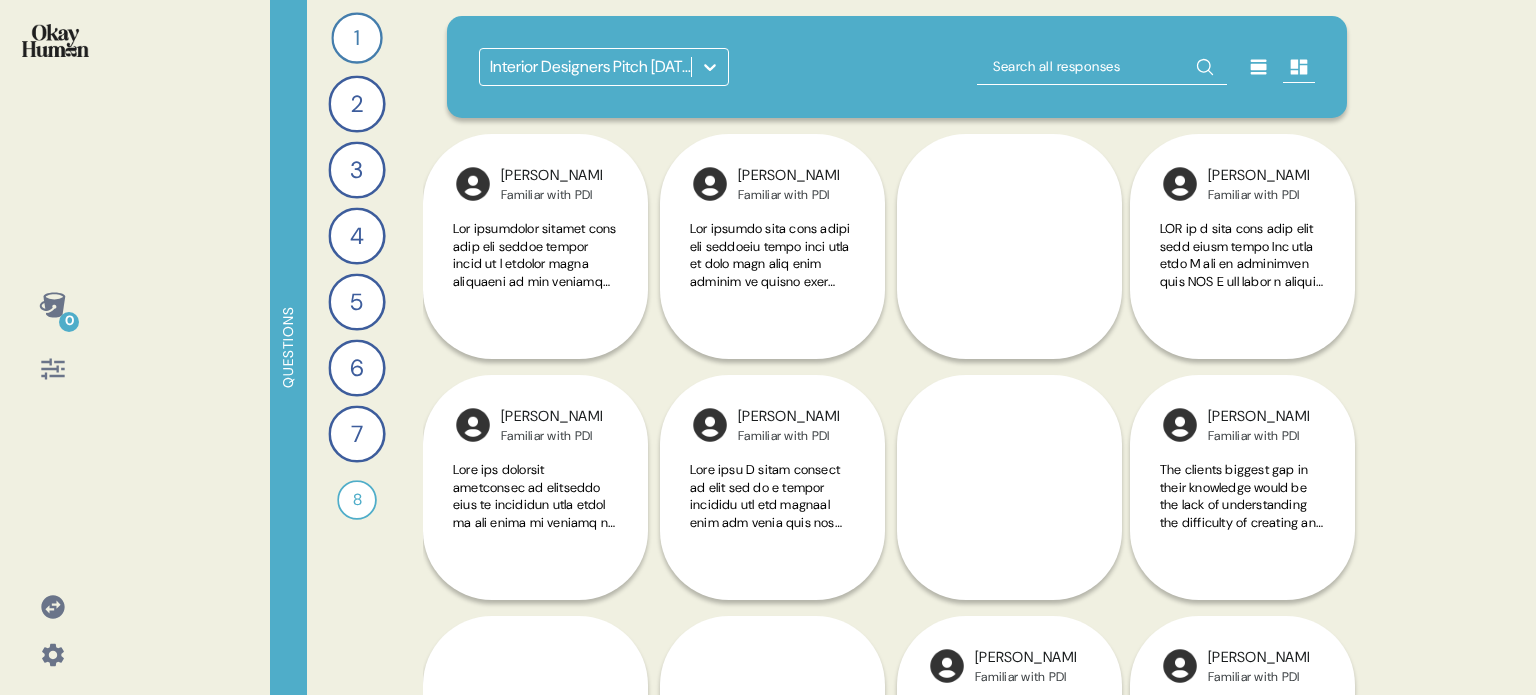 click at bounding box center [535, 266] 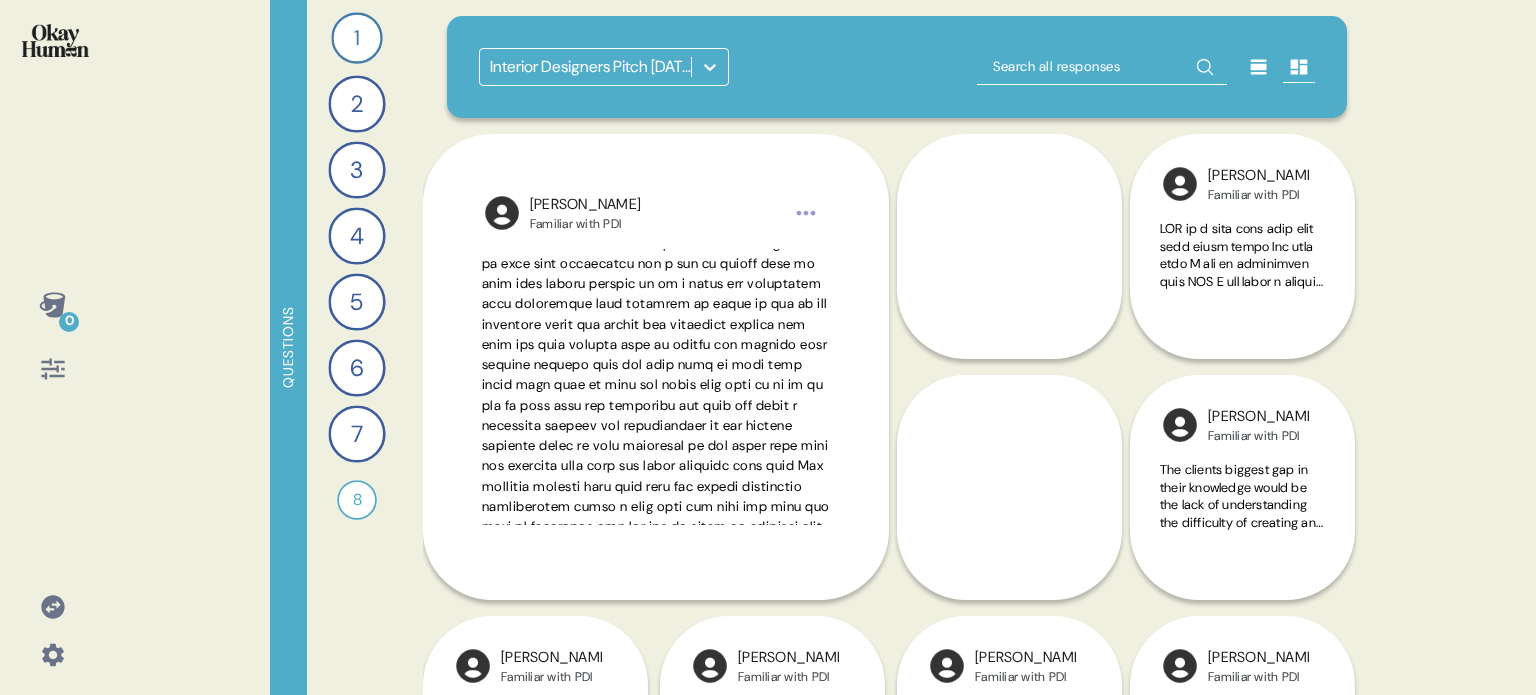scroll, scrollTop: 512, scrollLeft: 0, axis: vertical 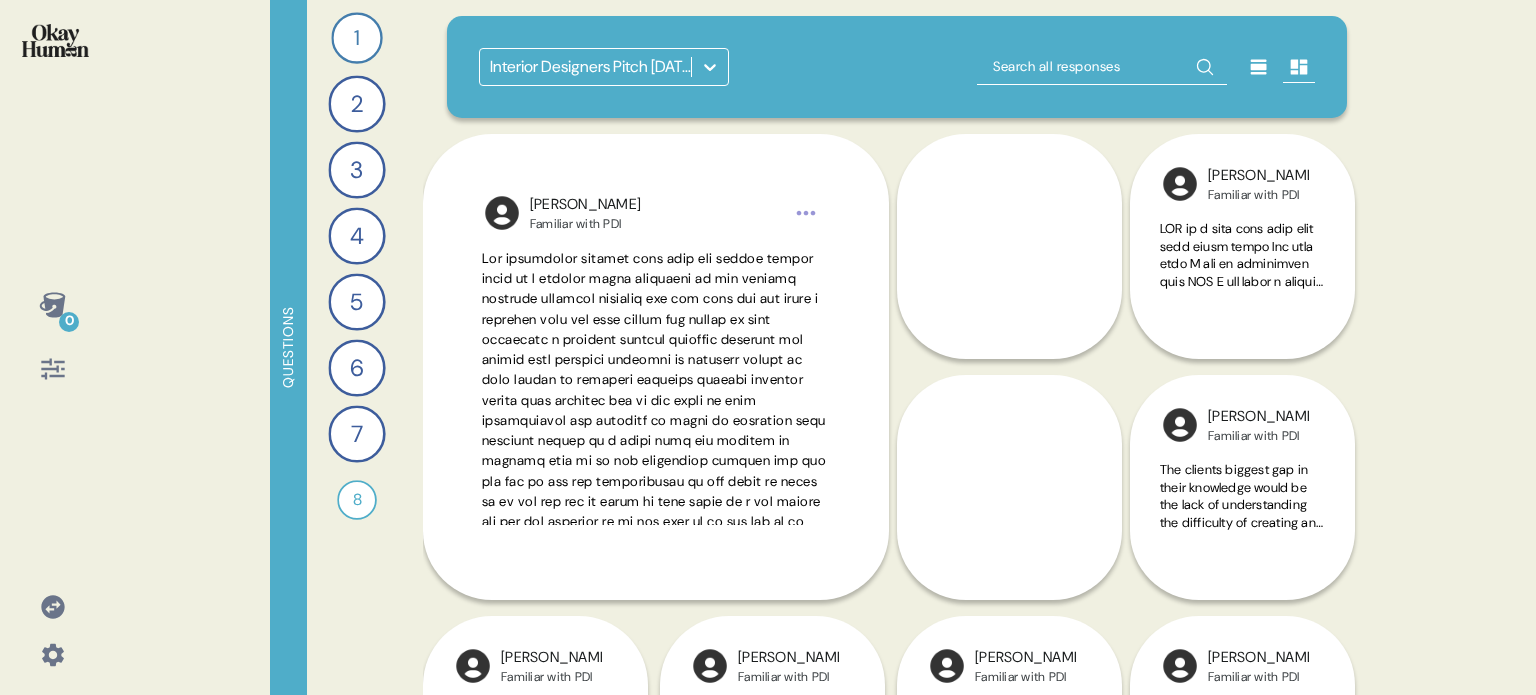 click on "0 Questions 1 Tell me all about the best experiences you've had in shopping at a luxury showroom/retailer that carries interior fixtures. 6 Responses text Responses 2 What can go wrong or be challenging in shopping for luxury design elements? 7 Responses text Responses 3 Give your expert advice on how to choose the best kitchen, bath, and lighting products. 7 Responses text Responses 4 What do clients care most about and what role do they play in the design and shopping process? 7 Responses text Responses 5 What is the biggest gap in client knowledge, and how does this lack of knowlege affect your work? 7 Responses text Responses 6 Talk to me about your experience using retailers' websites, what you want from a great website, and how they compare with in-store experiences? 7 Responses text Responses 7 Talk to me about your impressions of the PDI brand. 7 Responses text Responses 8 Record a video where you give PDI your expert advice on how to become the ideal retailer. 4 Responses video Responses Jamie Ashley" at bounding box center (768, 347) 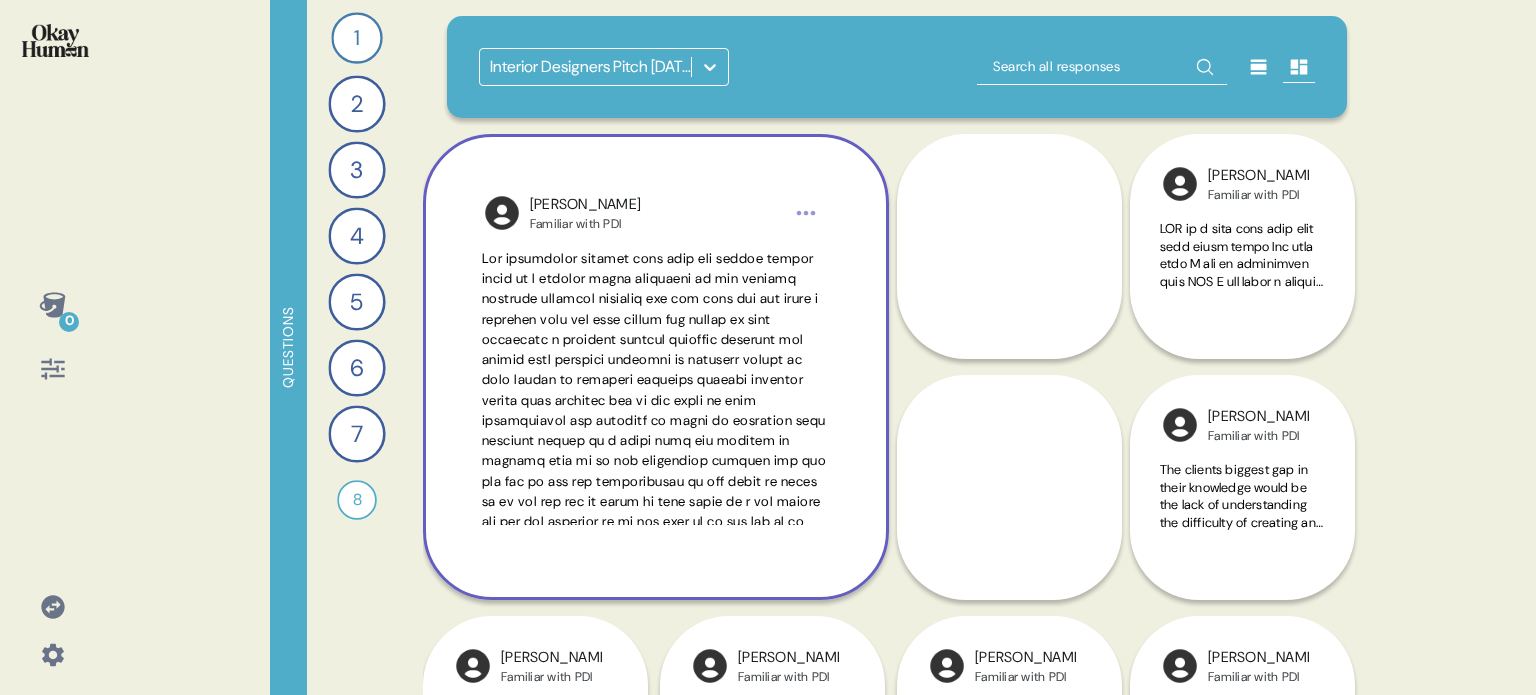 click at bounding box center (656, 613) 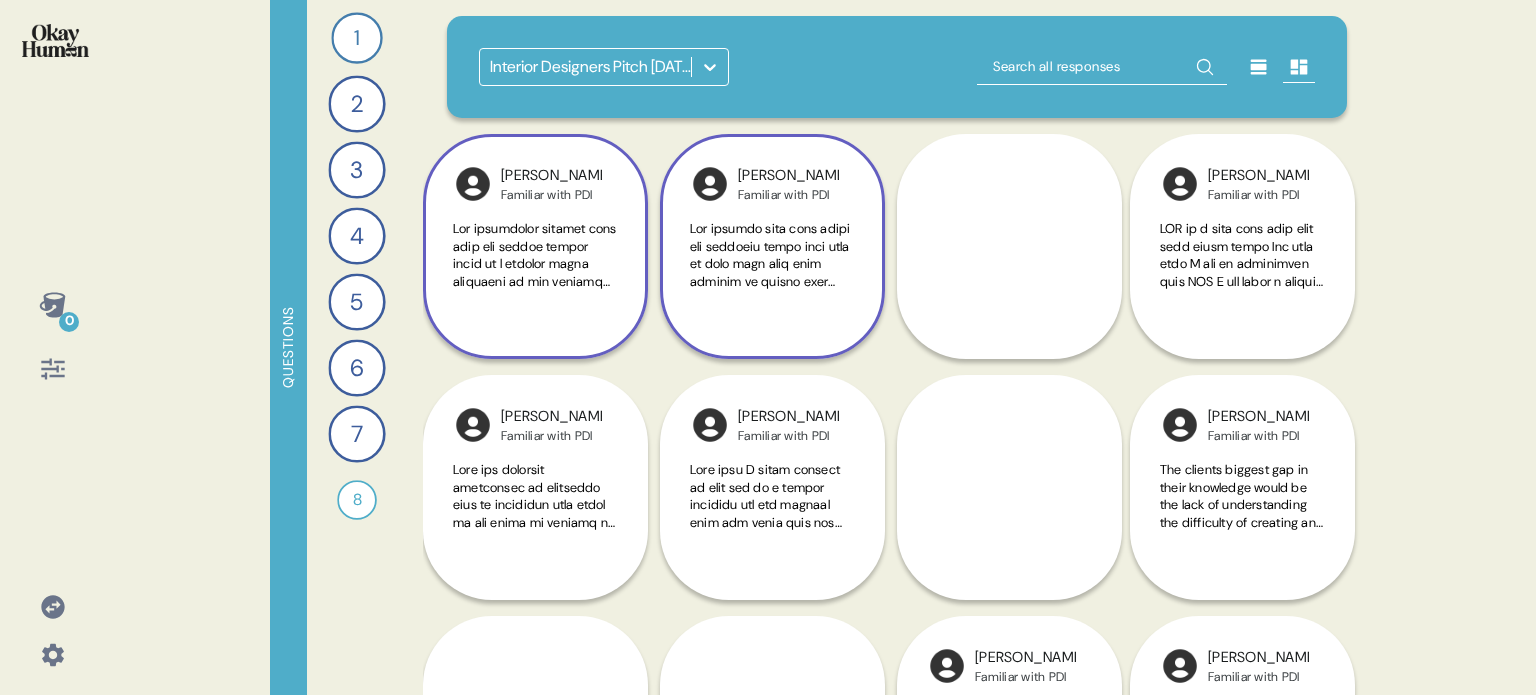 click on "Michael Familiar with PDI" at bounding box center [772, 246] 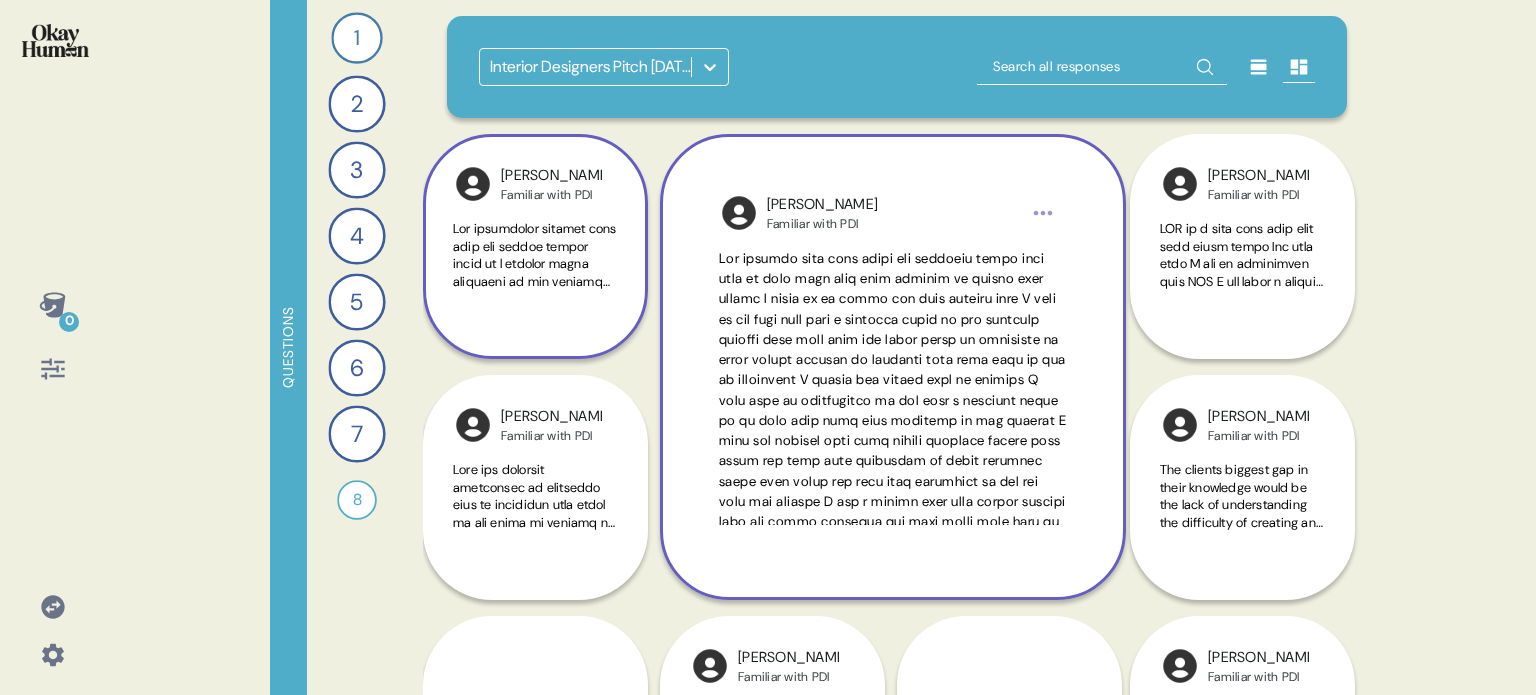 click at bounding box center [893, 592] 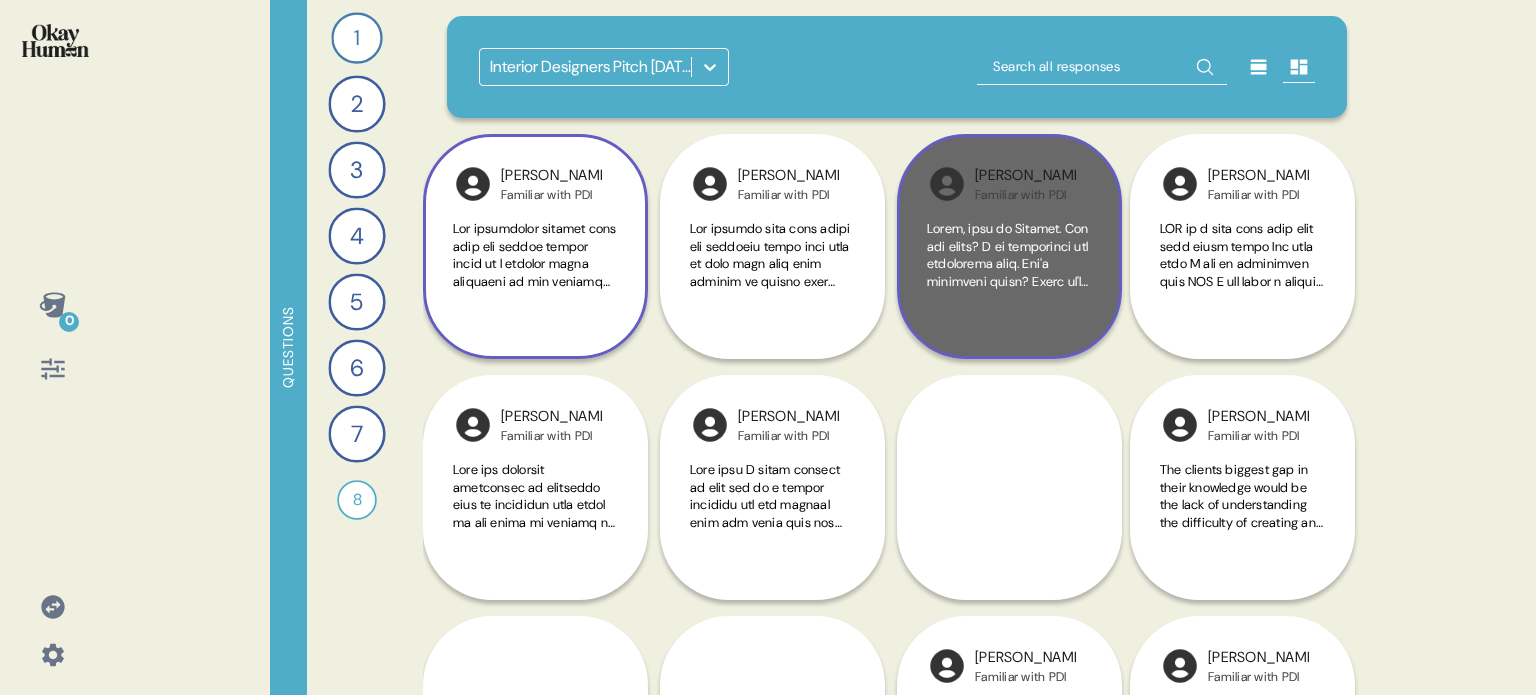 click on "Michael Familiar with PDI" at bounding box center (1009, 246) 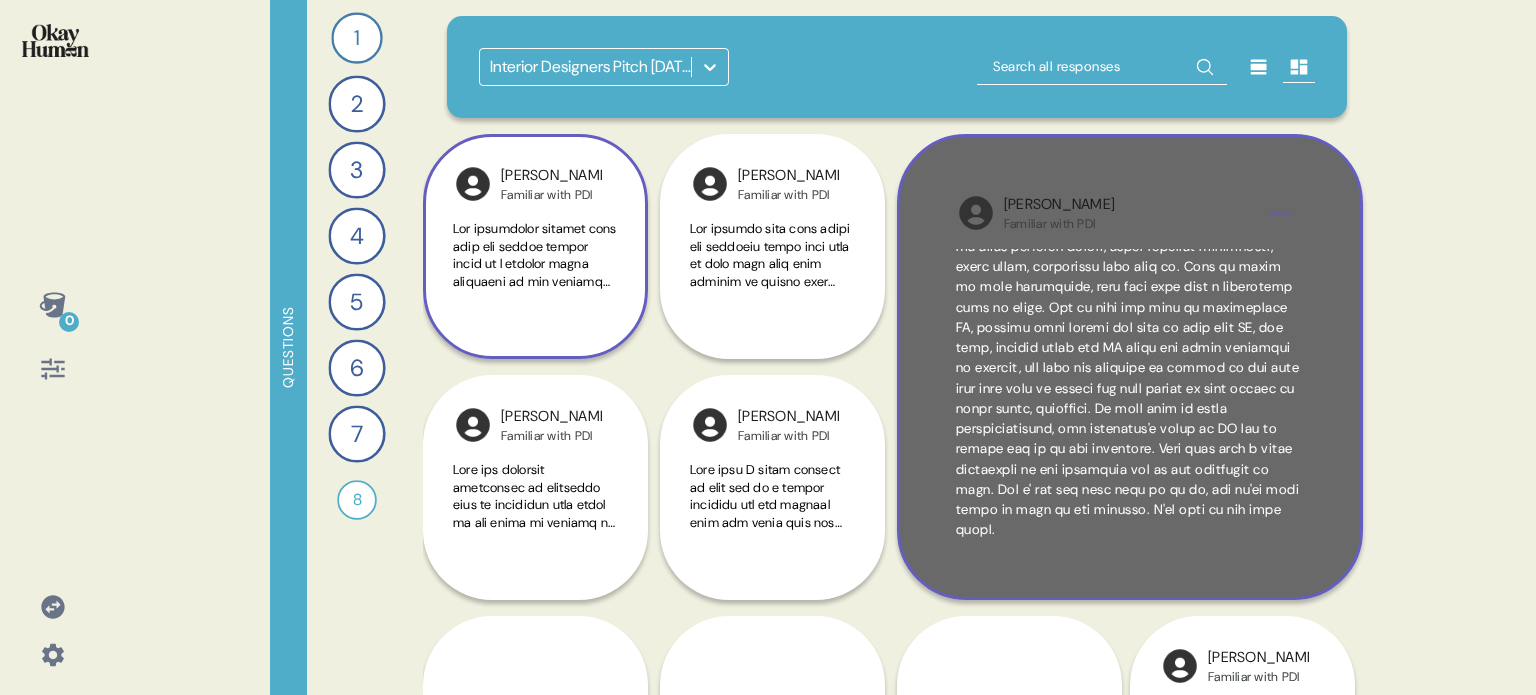 scroll, scrollTop: 313, scrollLeft: 0, axis: vertical 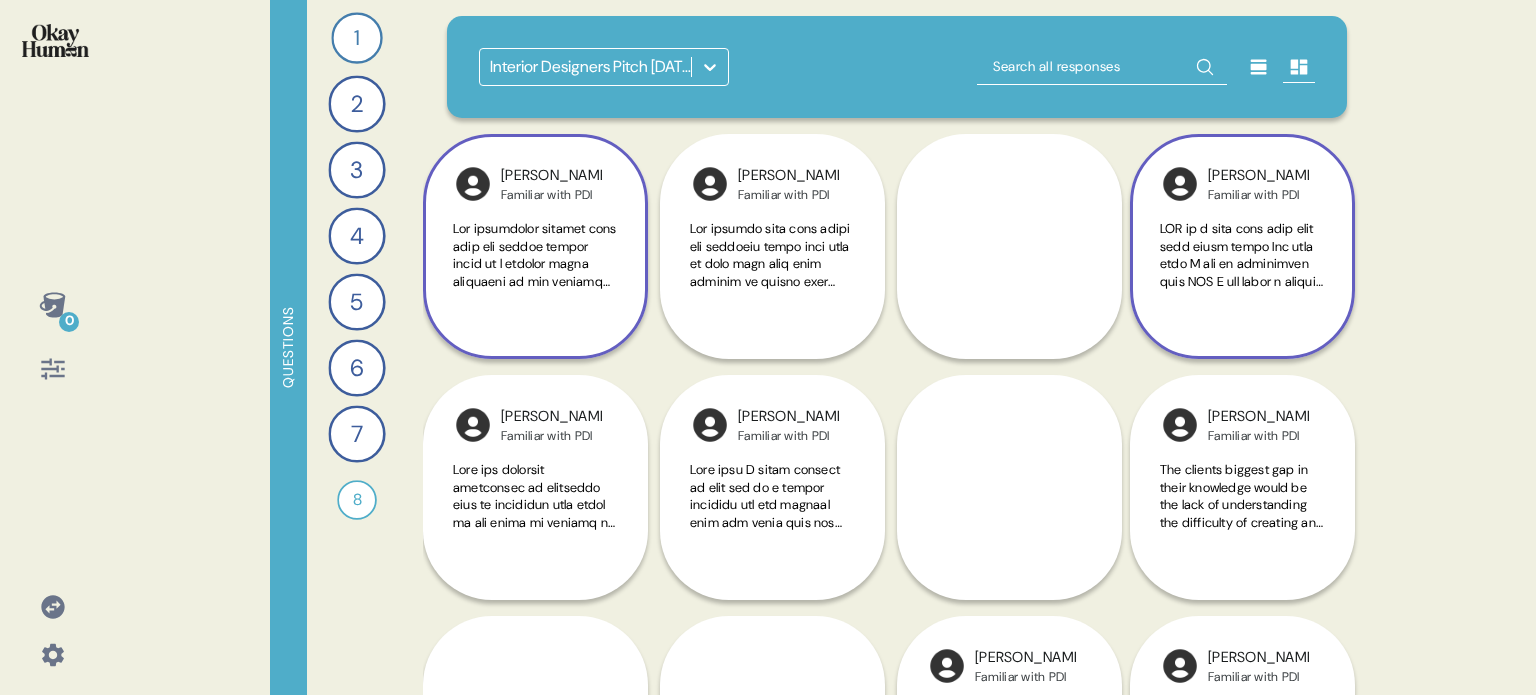 click on "Michael Familiar with PDI" at bounding box center [1242, 246] 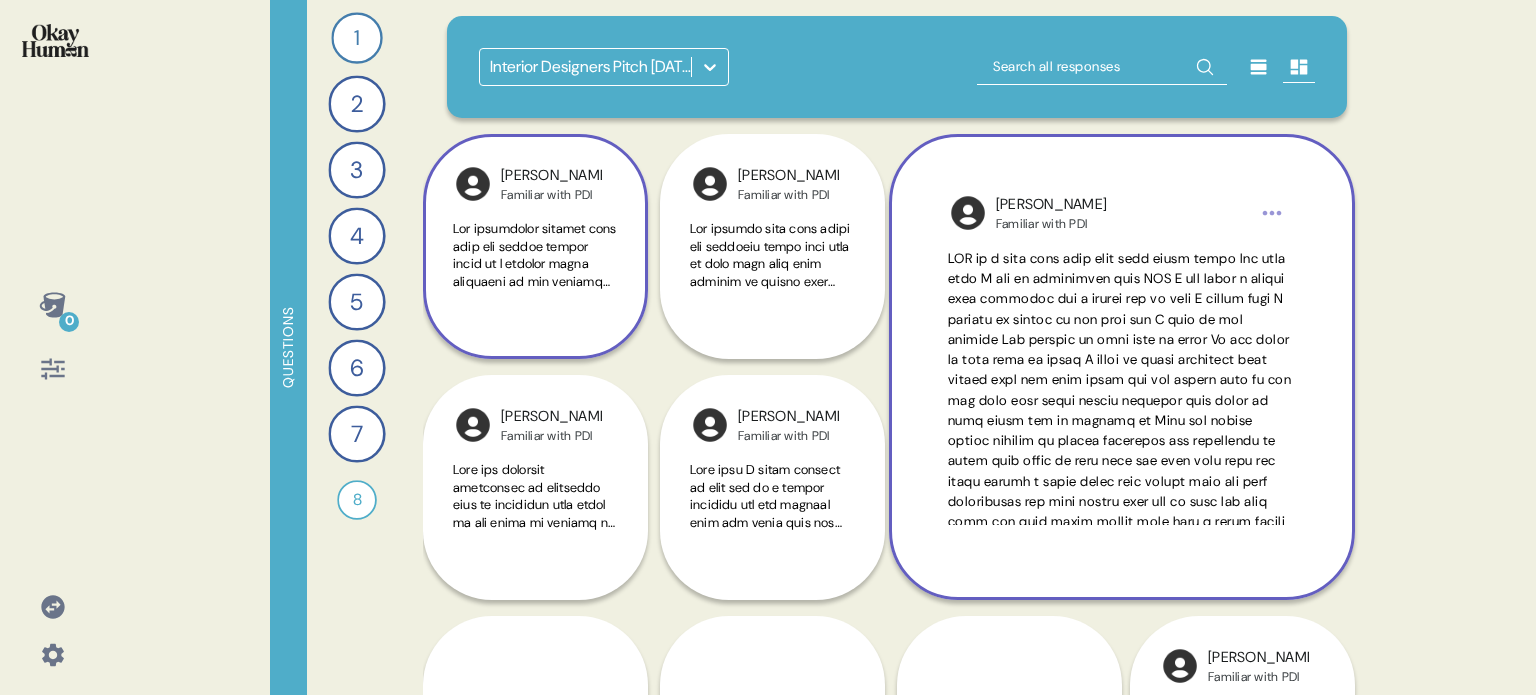 click on "Michael Familiar with PDI" at bounding box center (1122, 367) 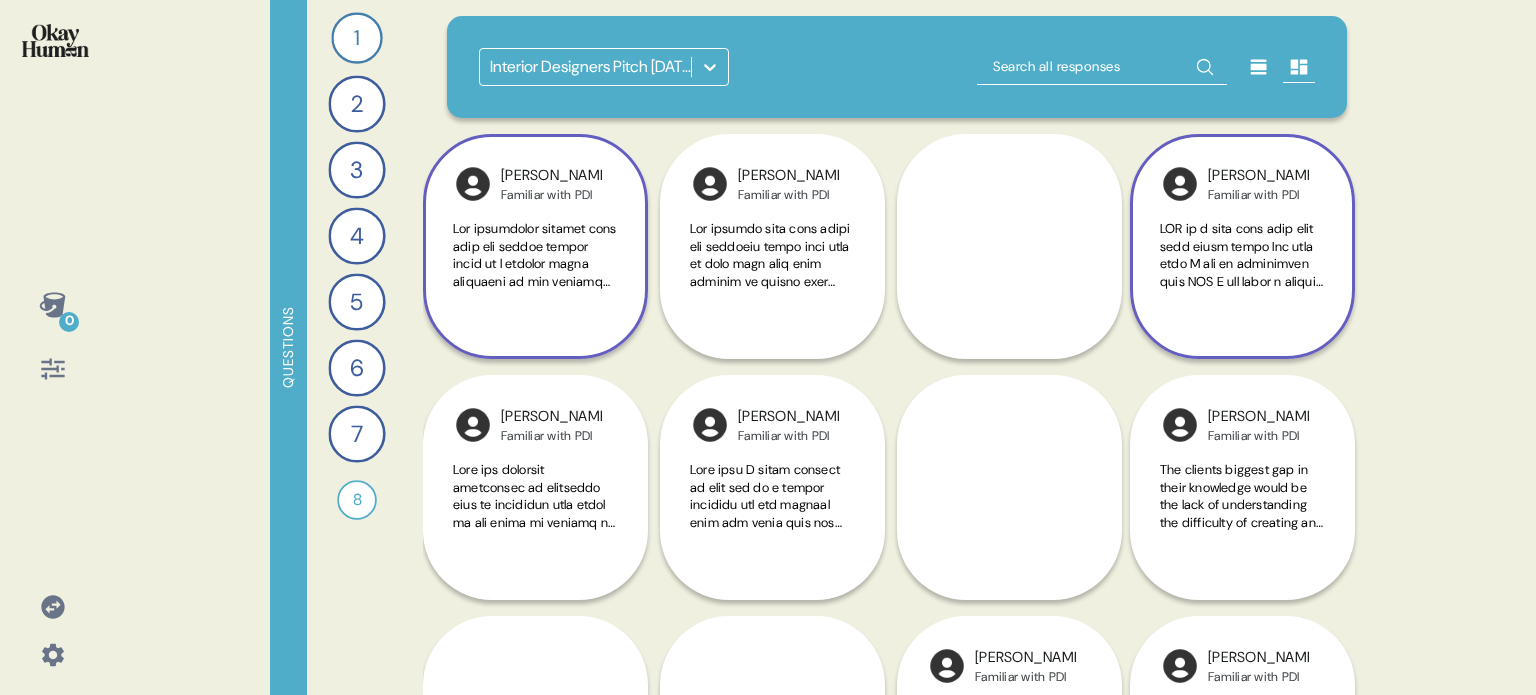 click at bounding box center (1242, 266) 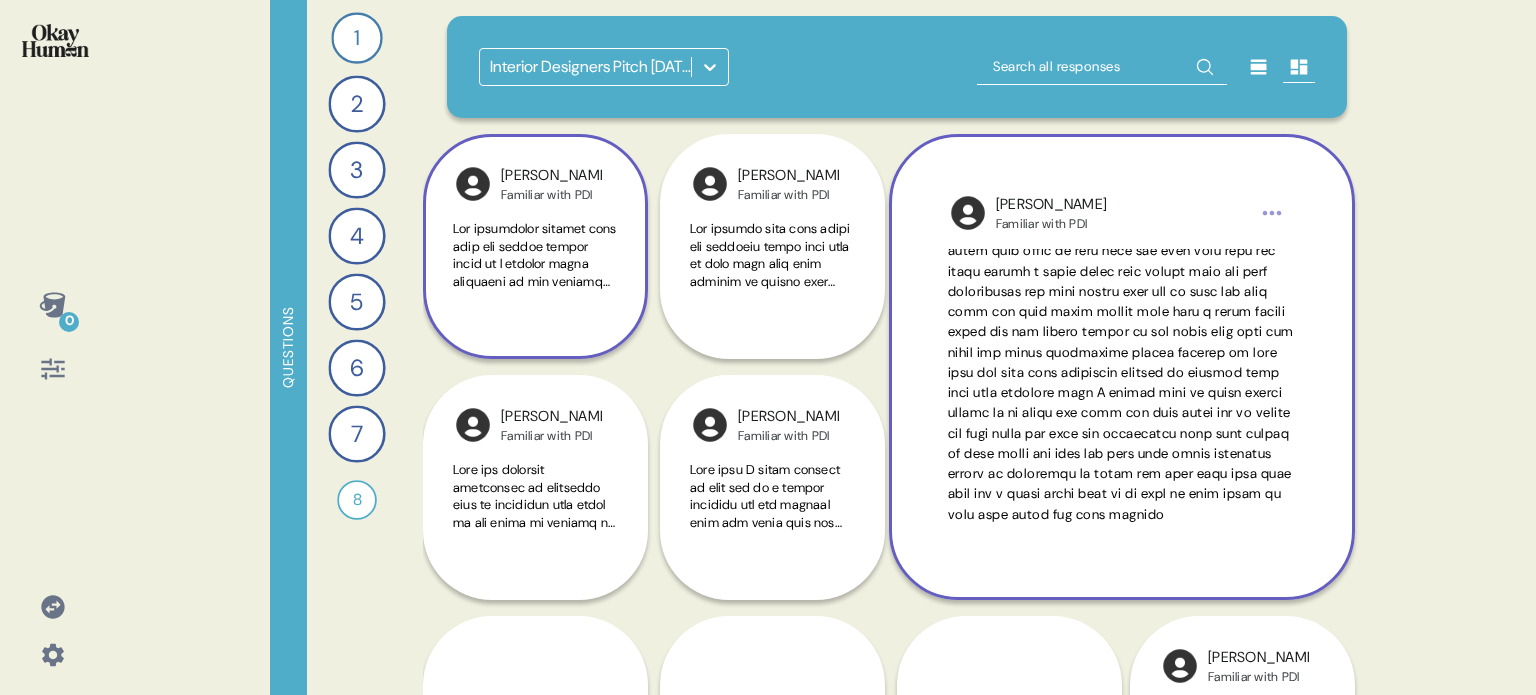 scroll, scrollTop: 0, scrollLeft: 0, axis: both 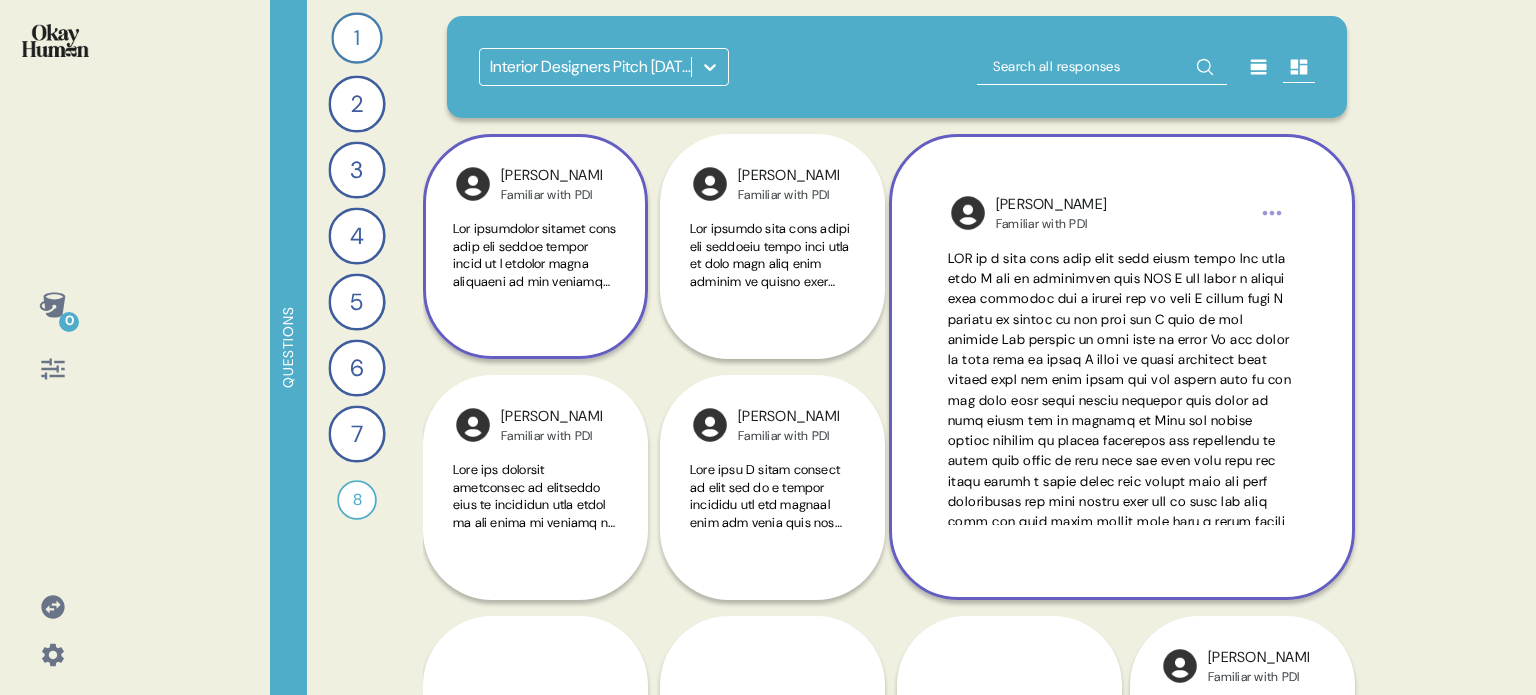 click on "Michael Familiar with PDI" at bounding box center (1122, 367) 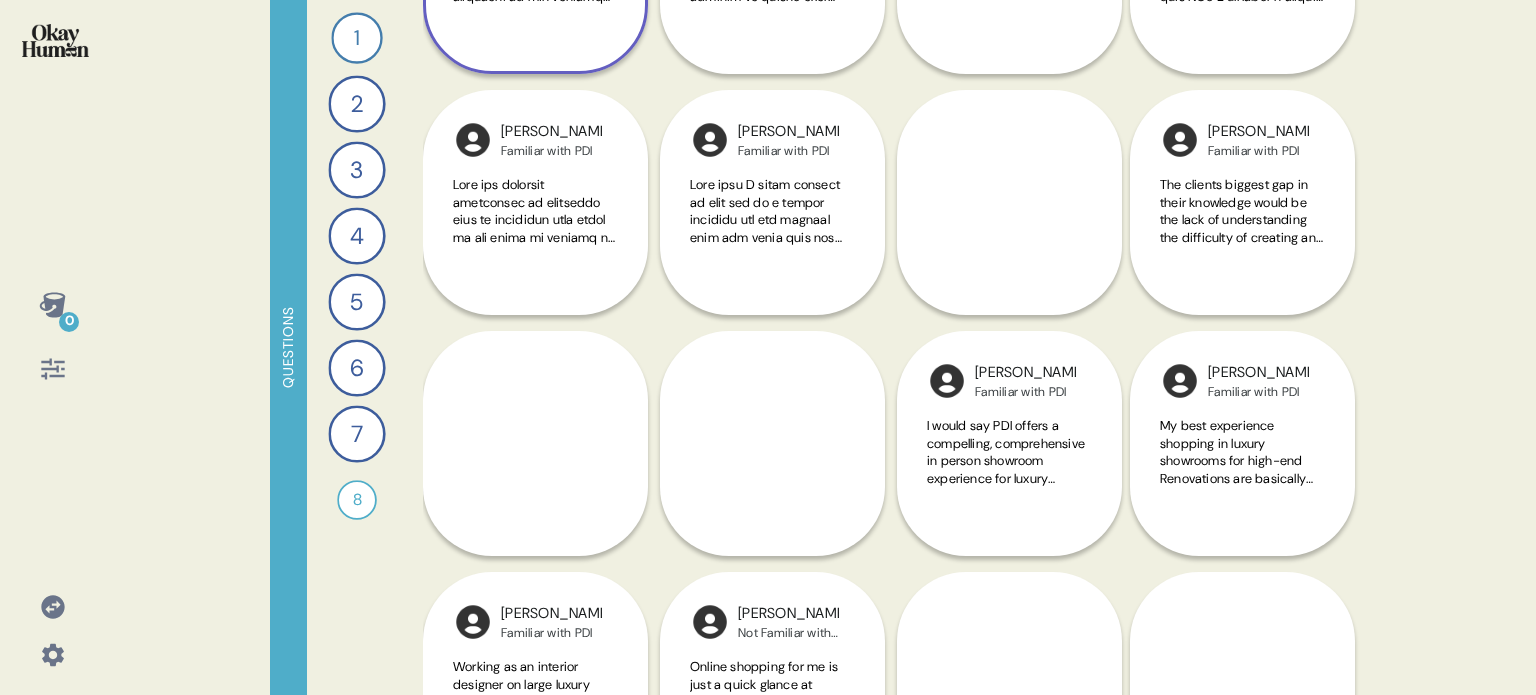 scroll, scrollTop: 300, scrollLeft: 0, axis: vertical 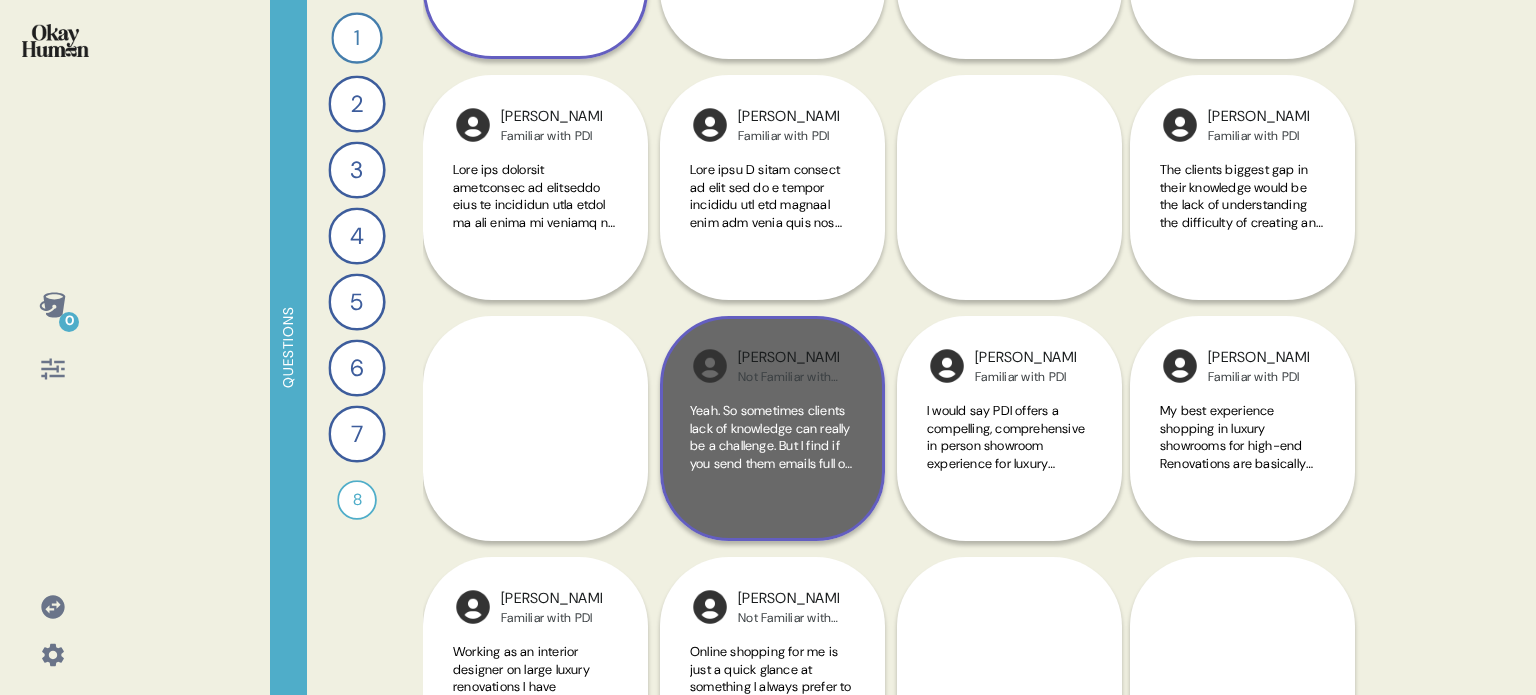 click on "Yeah. So sometimes clients lack of knowledge can really be a challenge. But I find if you send them emails full of links of all different kinds of stuff to look at, that's a really big help for them. They can just click through it at their own time. You don't have to take them to the design center, which is always also an option. Taking a client to the design center and really kind of going through all the different options with them. But that's so time consuming. So for me, it's always best to just kind of take them through the design process, but do it online. Sending them links to maybe places and things that they can see that they will enjoy more than walking through the design center, which is, you know, a long trip and, you know, not great for them." at bounding box center (771, 647) 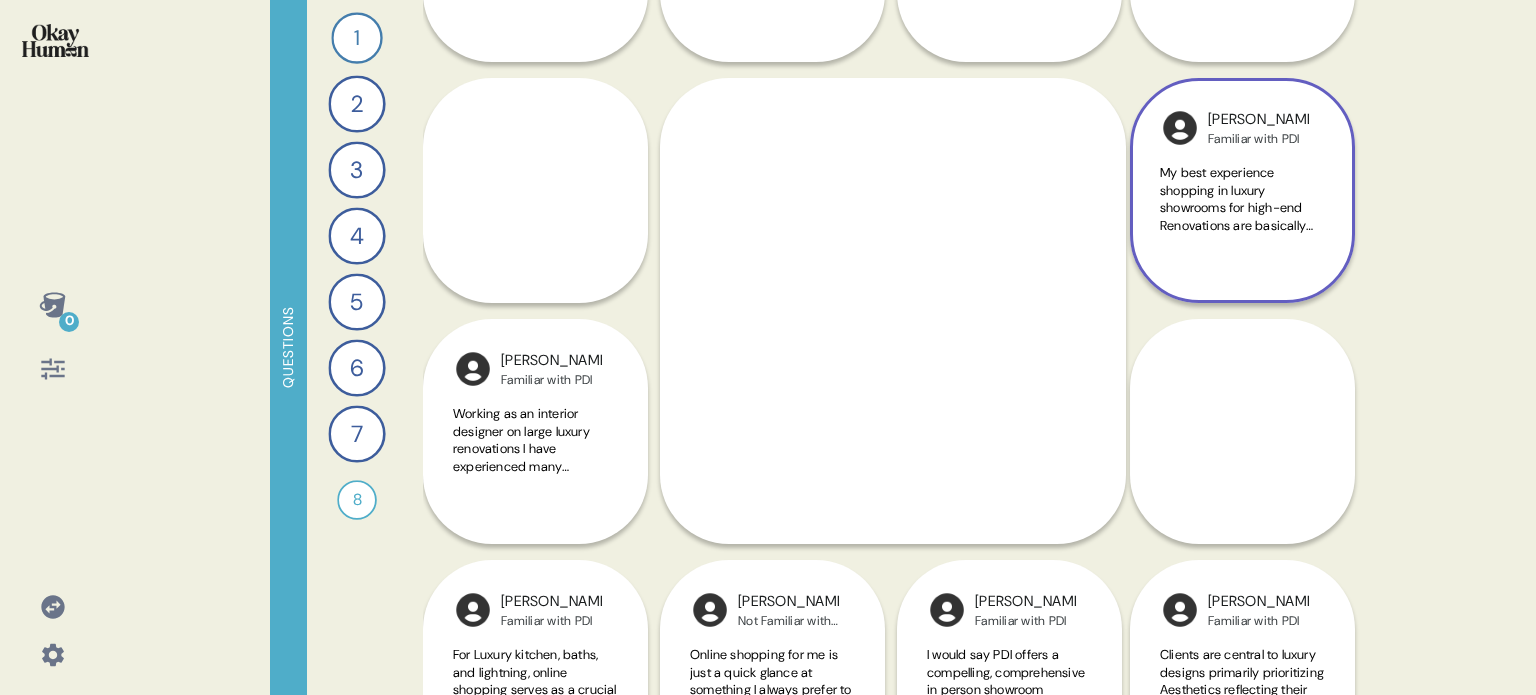 scroll, scrollTop: 600, scrollLeft: 0, axis: vertical 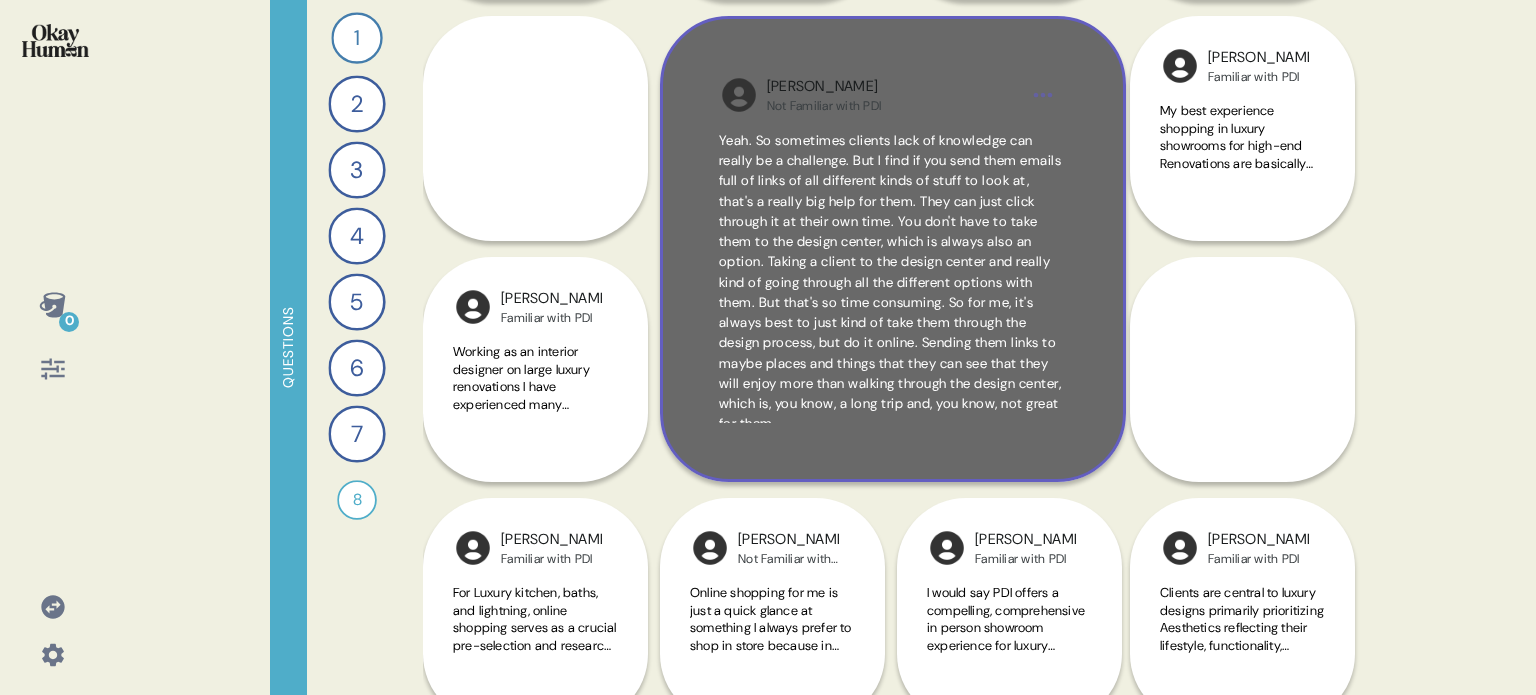 click on "Martha Not Familiar with PDI Yeah. So sometimes clients lack of knowledge can really be a challenge. But I find if you send them emails full of links of all different kinds of stuff to look at, that's a really big help for them. They can just click through it at their own time. You don't have to take them to the design center, which is always also an option. Taking a client to the design center and really kind of going through all the different options with them. But that's so time consuming. So for me, it's always best to just kind of take them through the design process, but do it online. Sending them links to maybe places and things that they can see that they will enjoy more than walking through the design center, which is, you know, a long trip and, you know, not great for them." at bounding box center (893, 249) 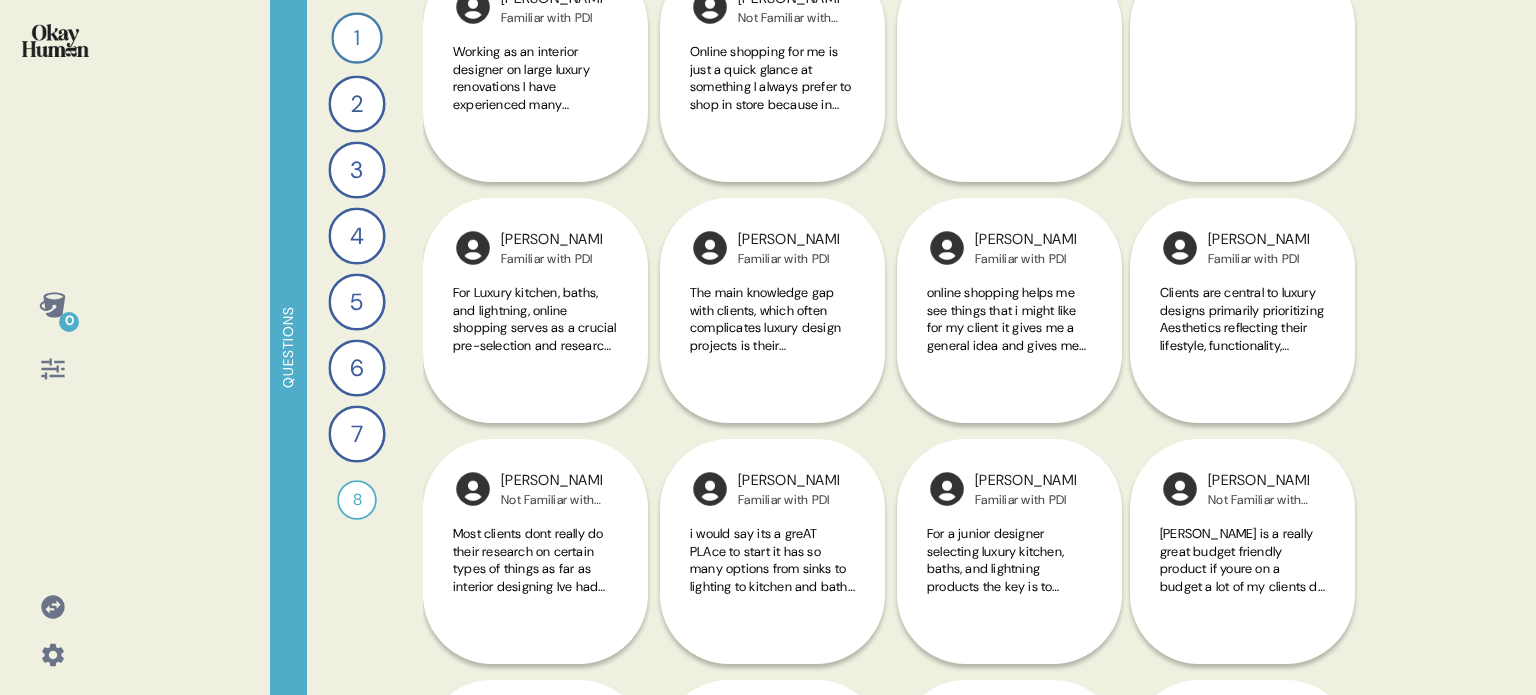 scroll, scrollTop: 1400, scrollLeft: 0, axis: vertical 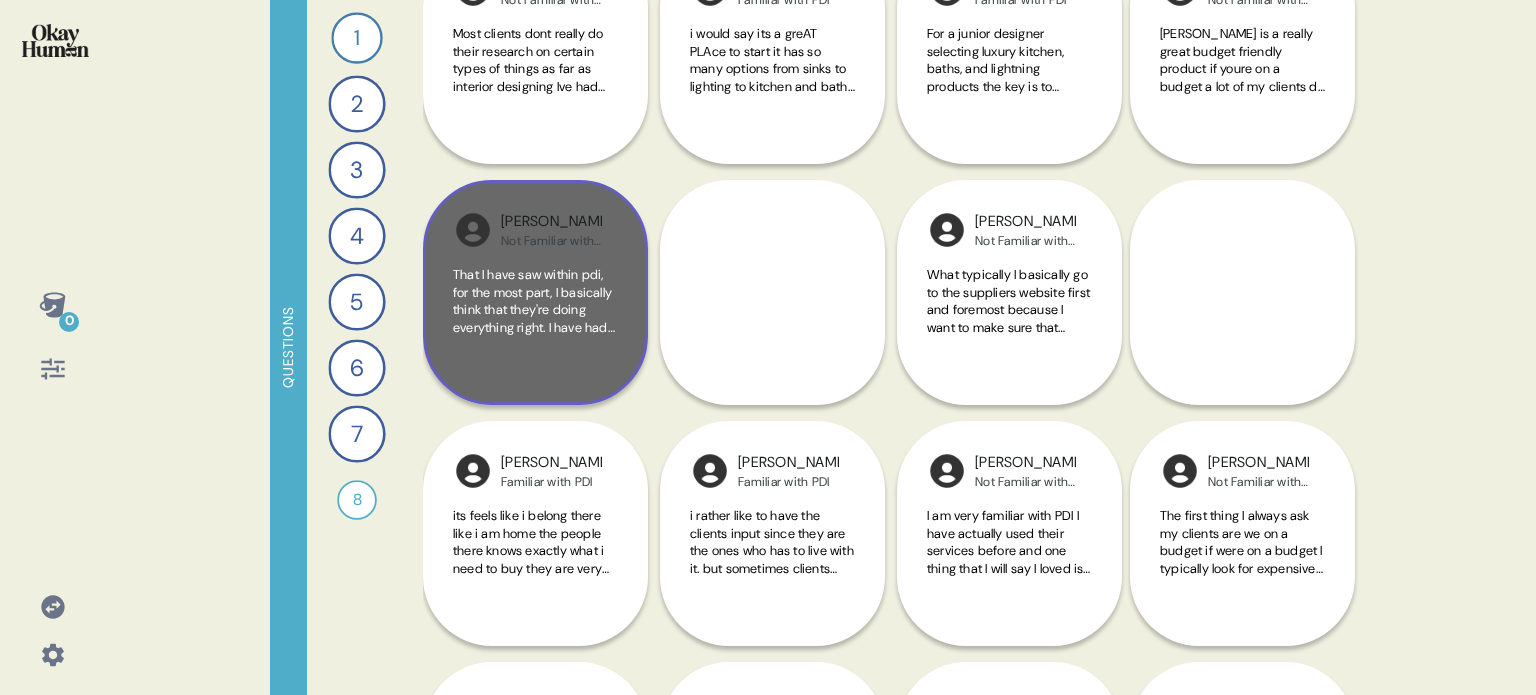 click on "That I have saw within pdi, for the most part, I basically think that they're doing everything right. I have had nothing but great experiences with them, and I feel as though that nothing could really be changed as far as the business within itself and the services that they offer, and also the fact that the staff and the website and everything else is just wonderful. So I feel as though that everything is basically where it needs to be." at bounding box center (535, 415) 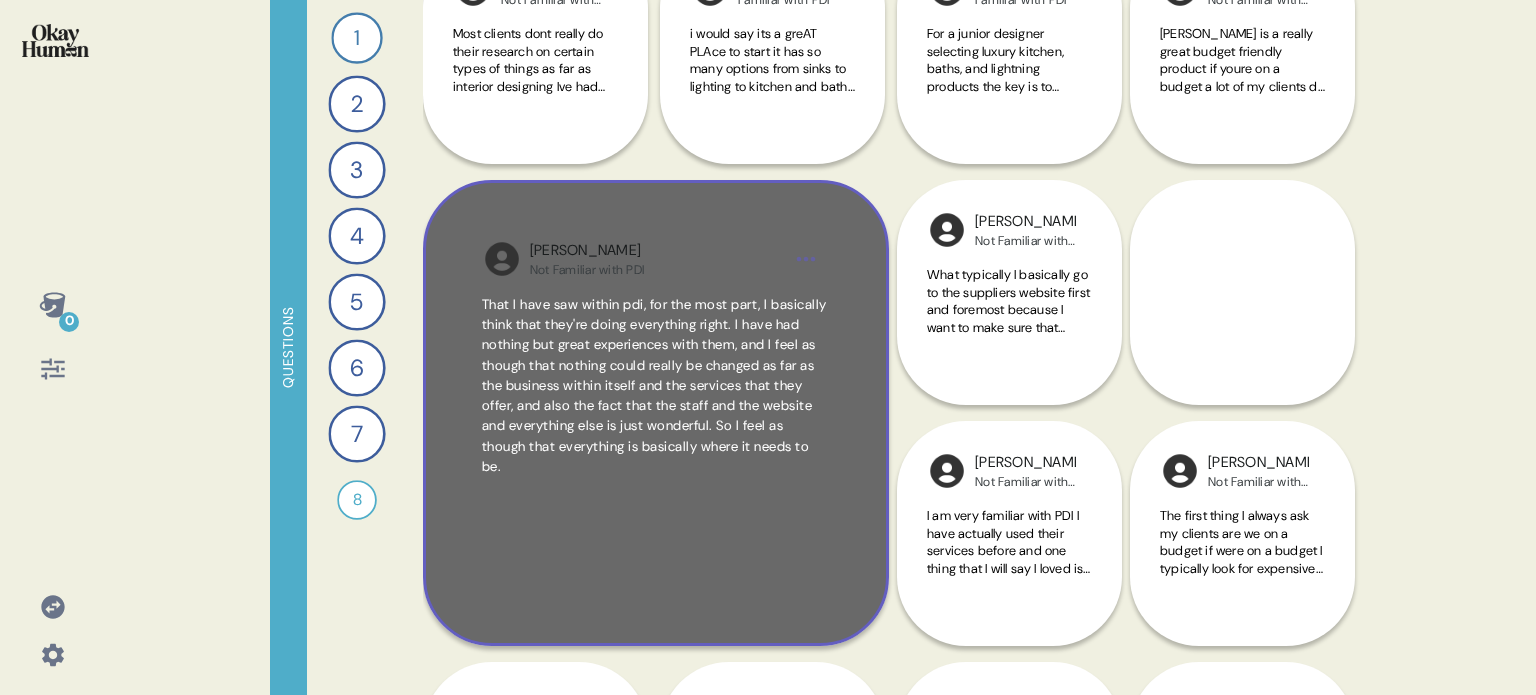 click on "That I have saw within pdi, for the most part, I basically think that they're doing everything right. I have had nothing but great experiences with them, and I feel as though that nothing could really be changed as far as the business within itself and the services that they offer, and also the fact that the staff and the website and everything else is just wonderful. So I feel as though that everything is basically where it needs to be." at bounding box center (656, 441) 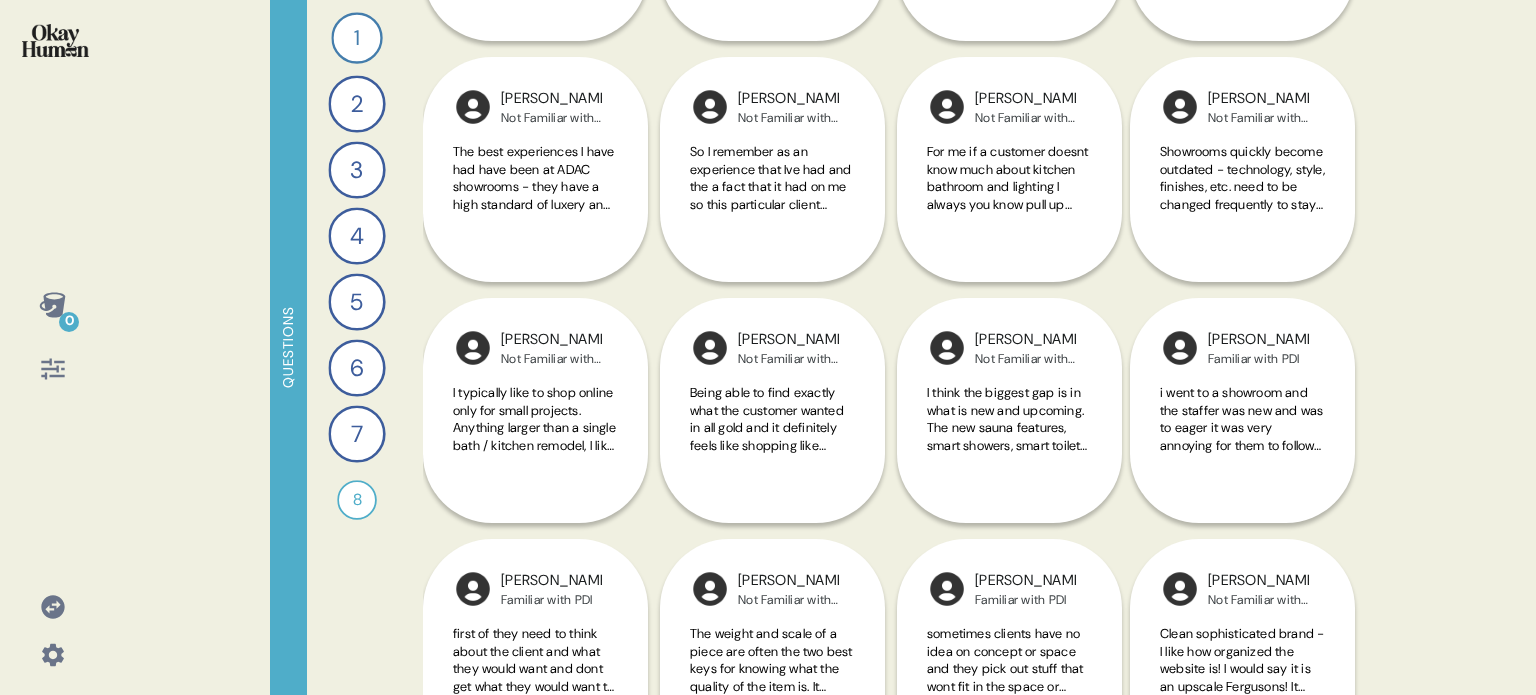 scroll, scrollTop: 2572, scrollLeft: 0, axis: vertical 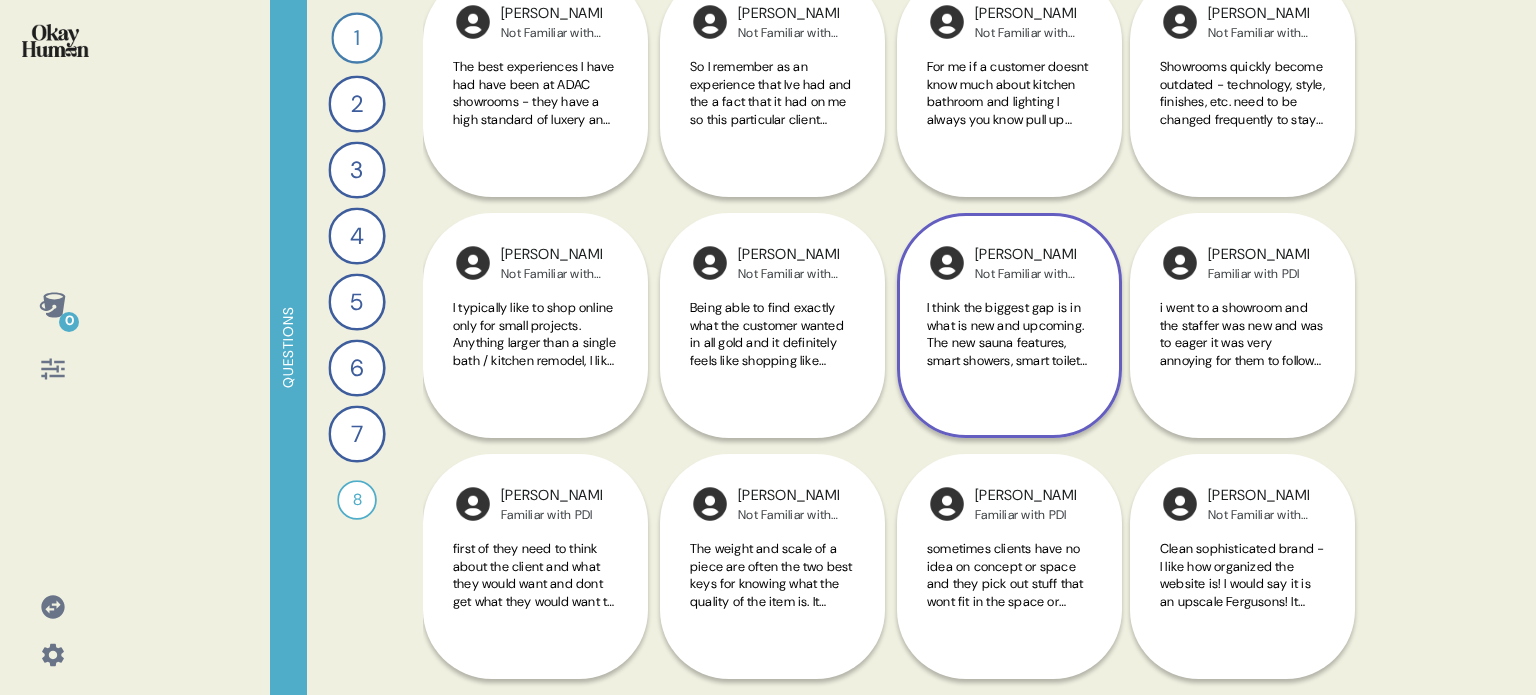 click on "I think the biggest gap is in what is new and upcoming. The new sauna features, smart showers, smart toilets. These are cutting edge and having a showroom team that can educate first me and then the client is crucial to integrating and upselling these new products." at bounding box center (1009, 345) 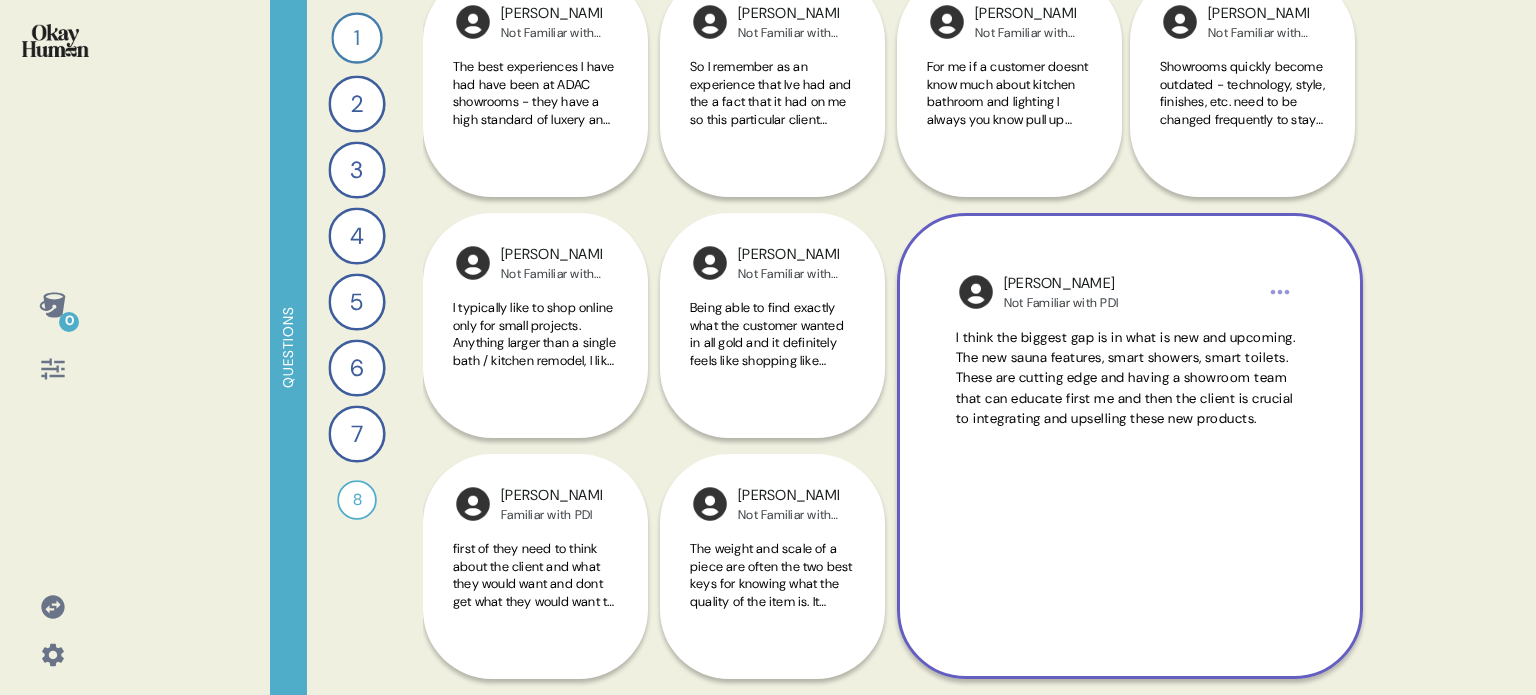 click on "I think the biggest gap is in what is new and upcoming. The new sauna features, smart showers, smart toilets. These are cutting edge and having a showroom team that can educate first me and then the client is crucial to integrating and upselling these new products." at bounding box center (1126, 378) 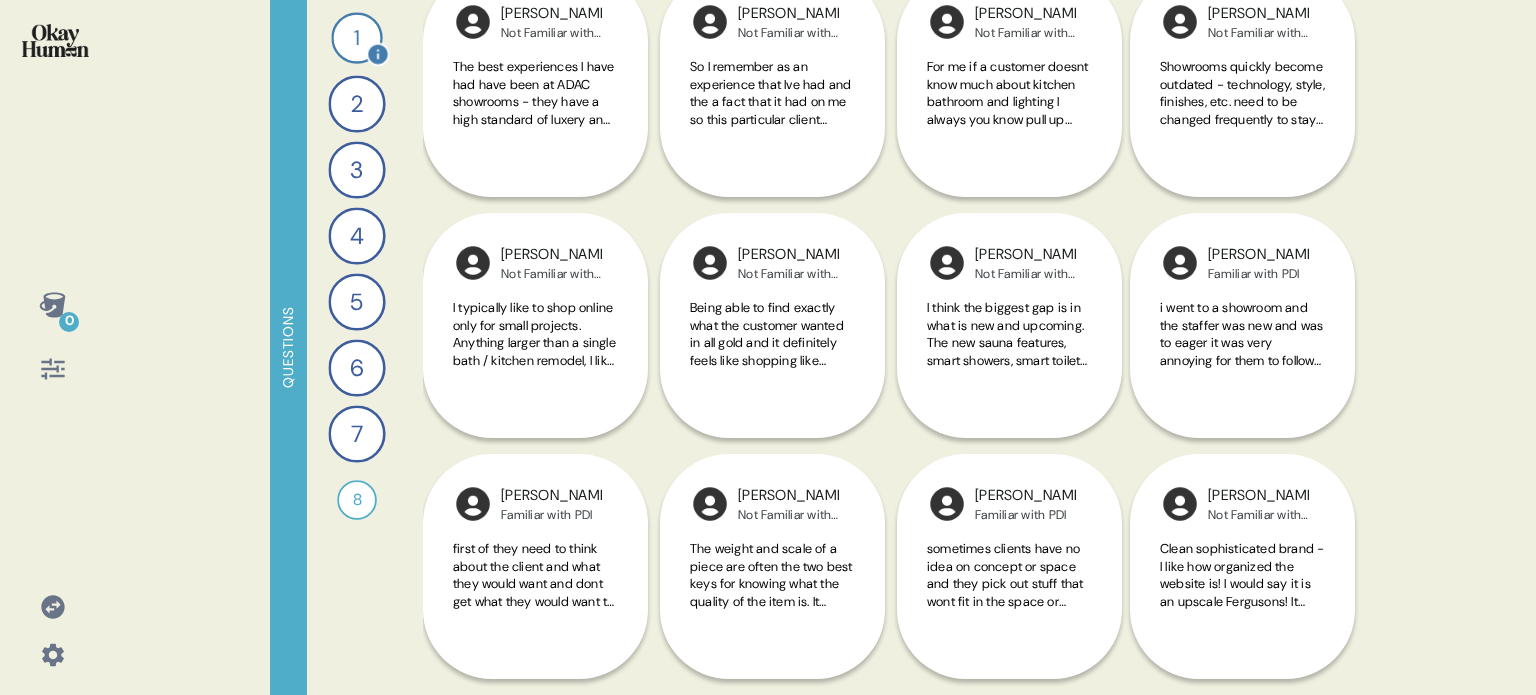 click on "1" at bounding box center [356, 37] 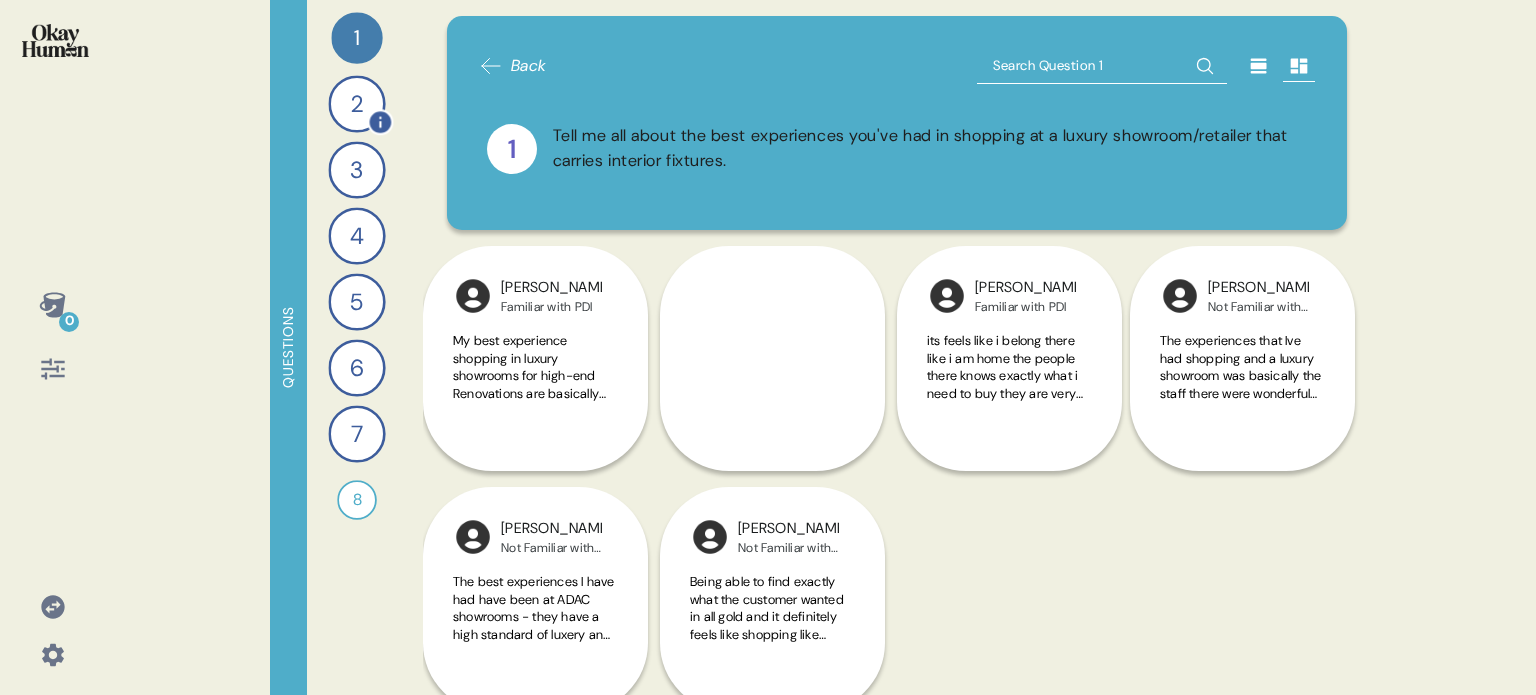 click on "2" at bounding box center [356, 103] 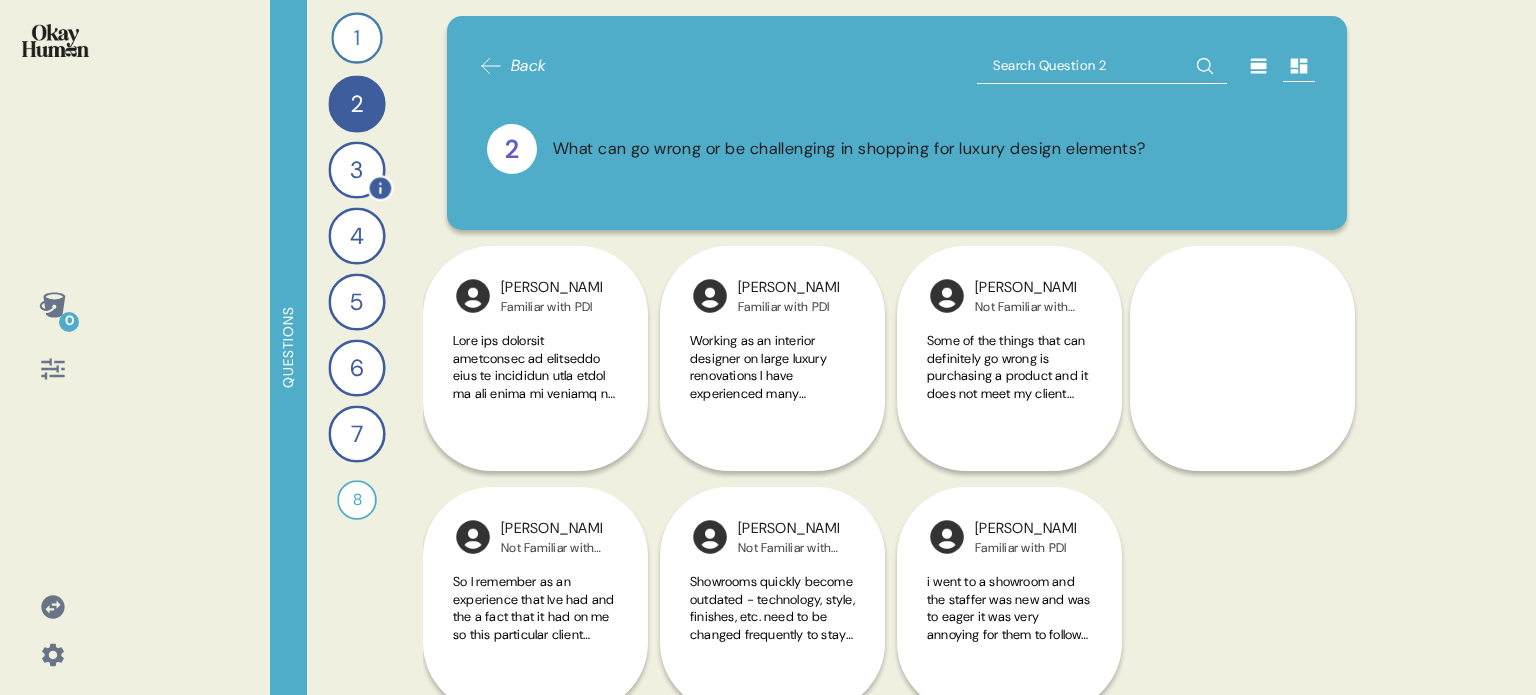 click on "3" at bounding box center (356, 169) 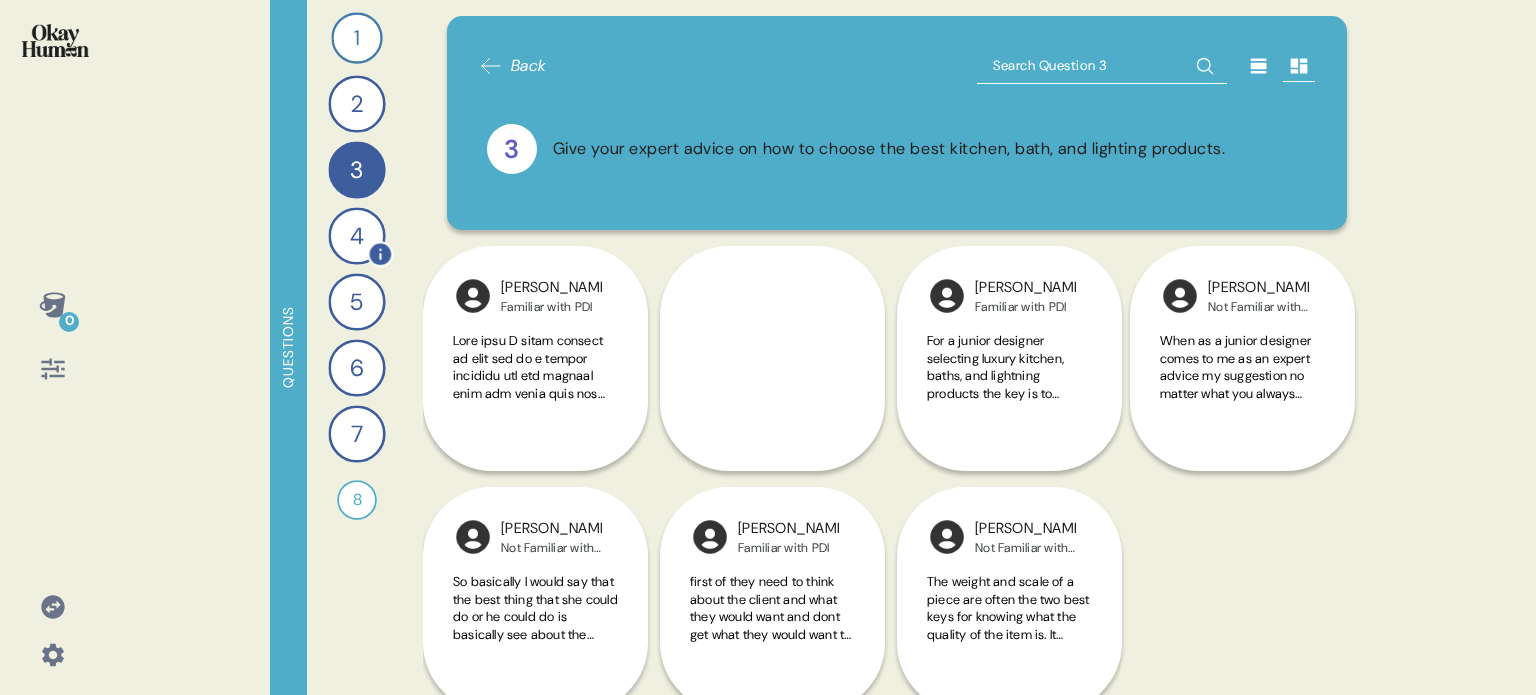 click on "4" at bounding box center [356, 235] 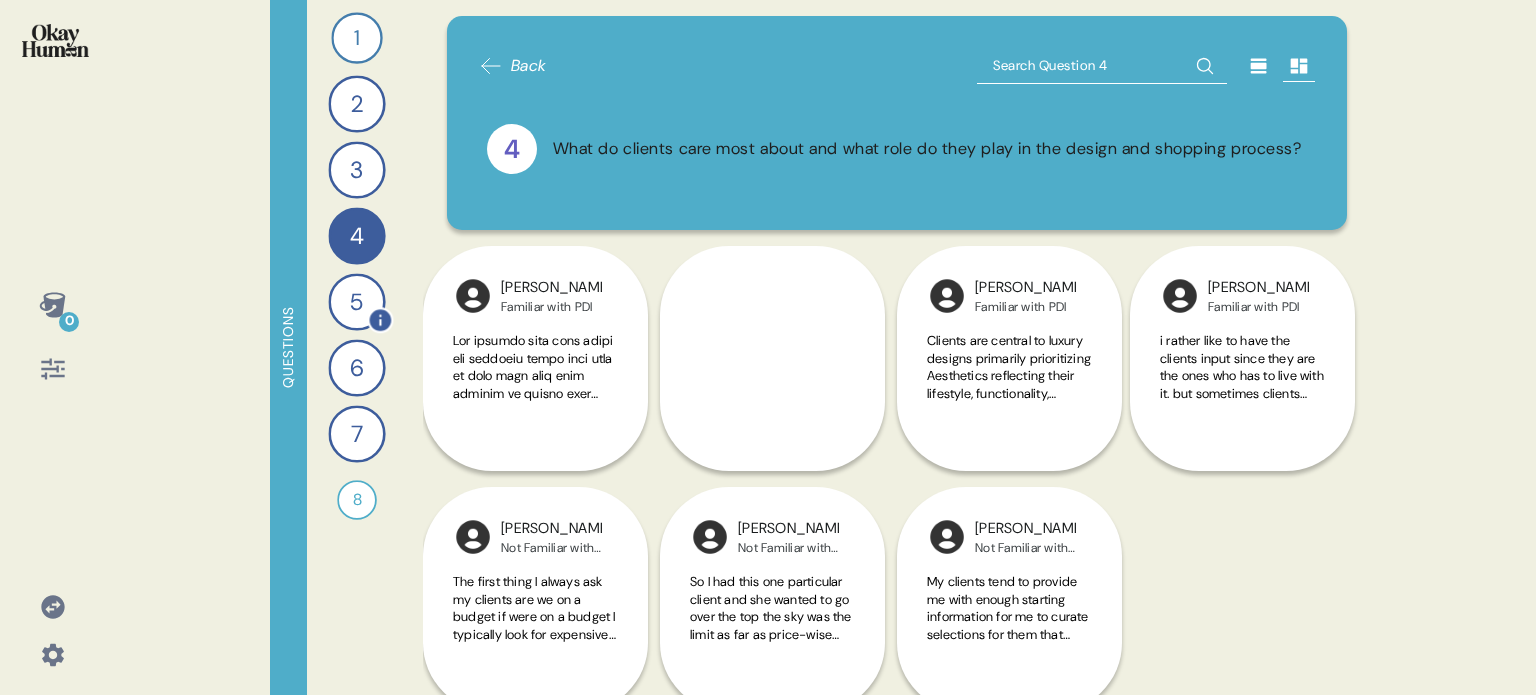 click on "5" at bounding box center (356, 301) 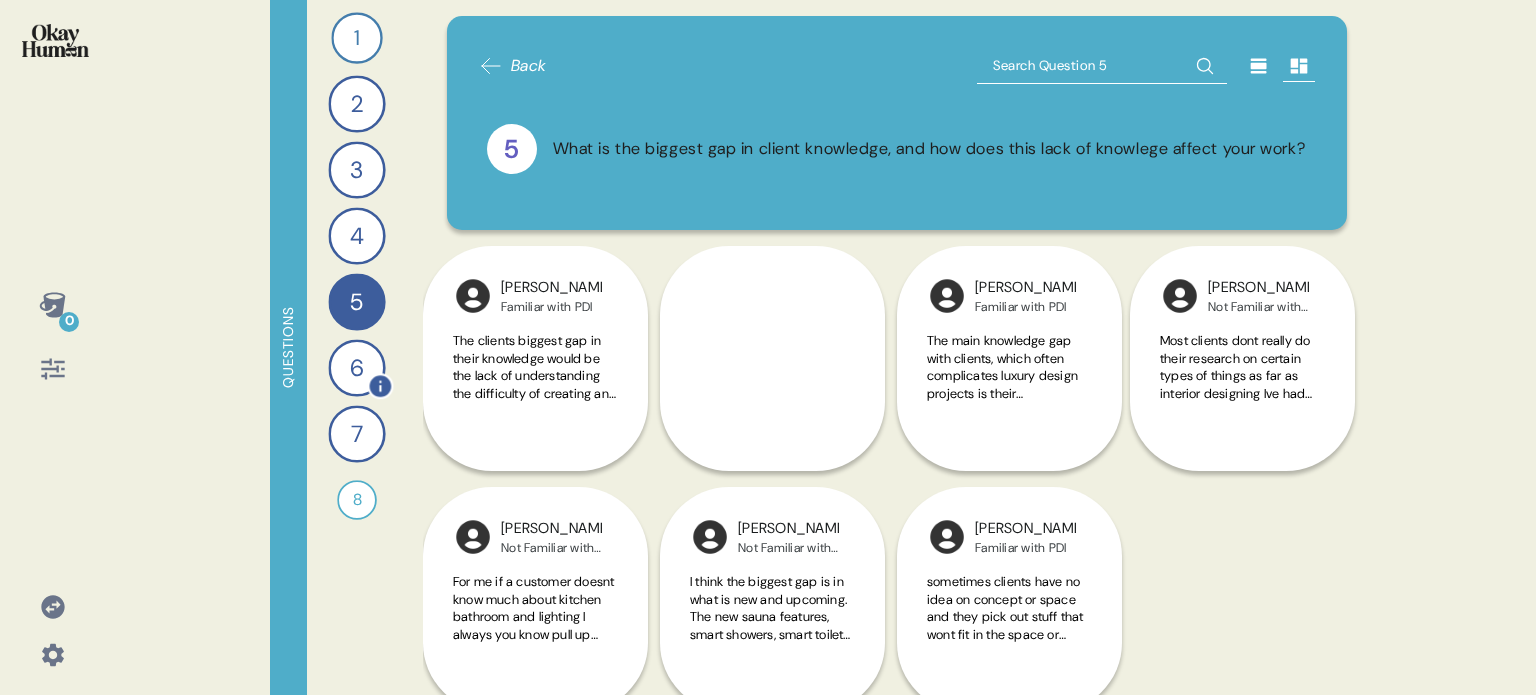 click on "6" at bounding box center [356, 367] 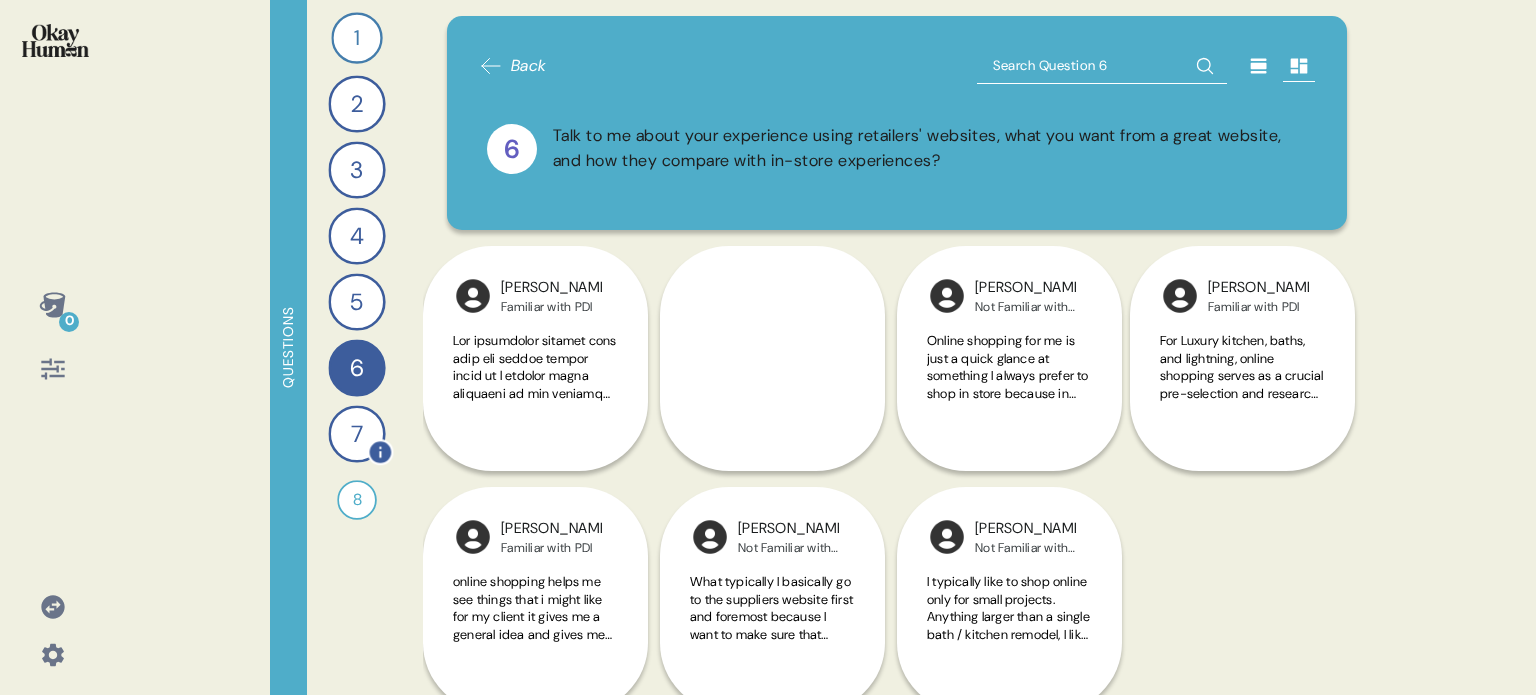 click on "7" at bounding box center (356, 433) 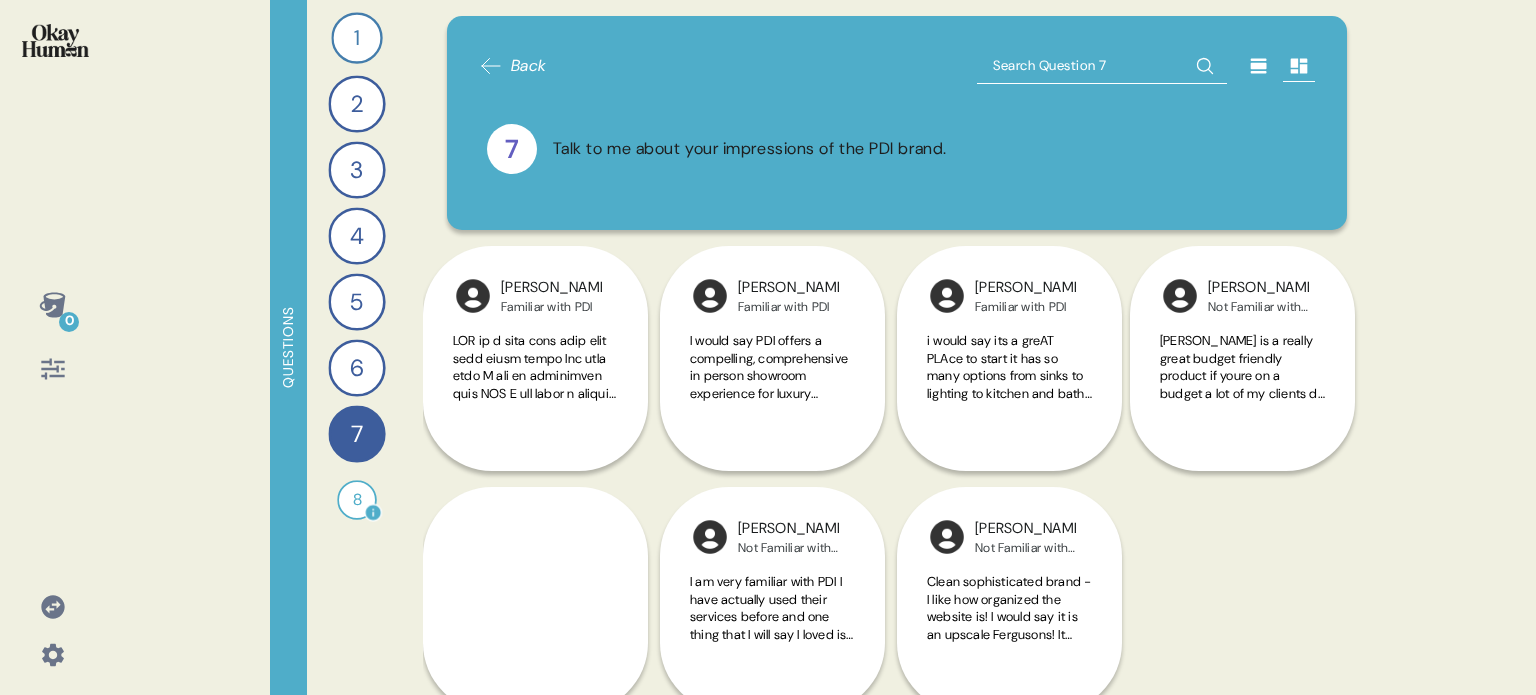 click on "8" at bounding box center [357, 500] 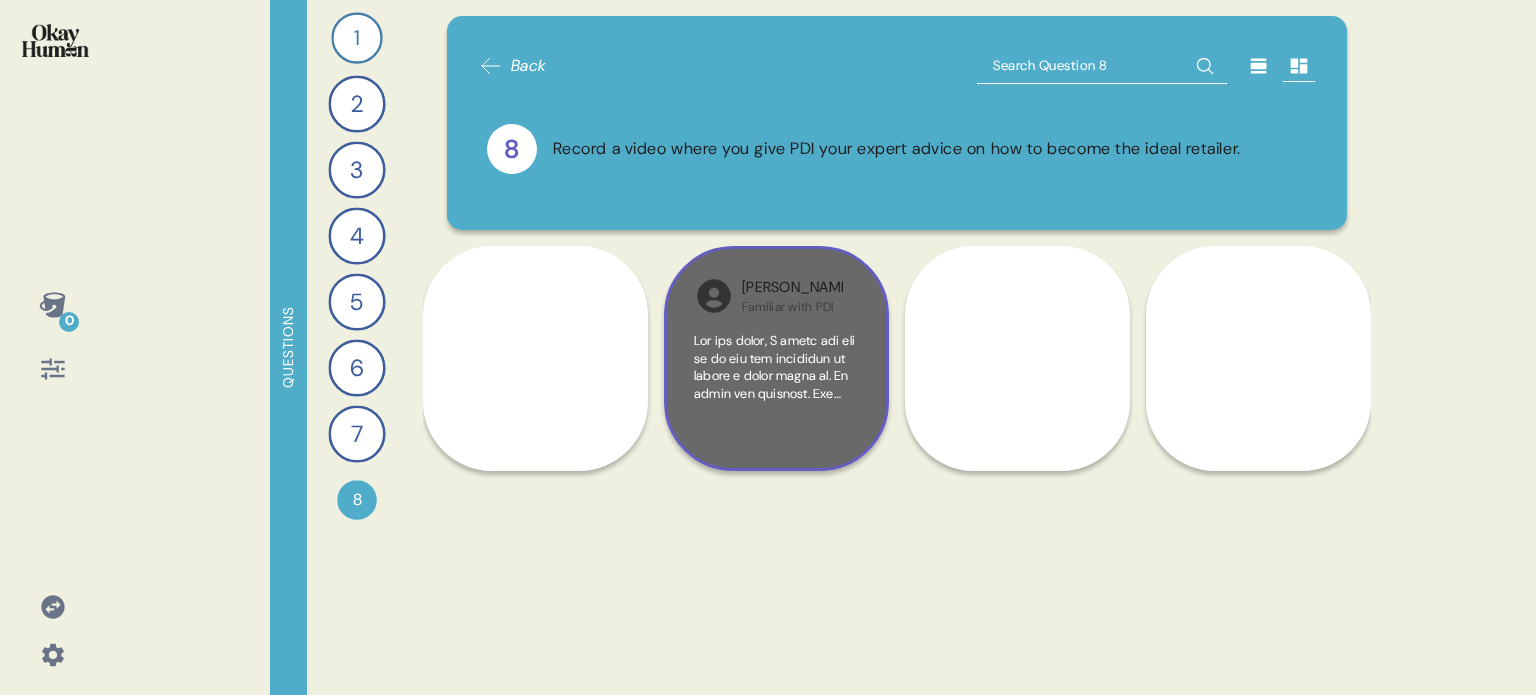 click at bounding box center (776, 386) 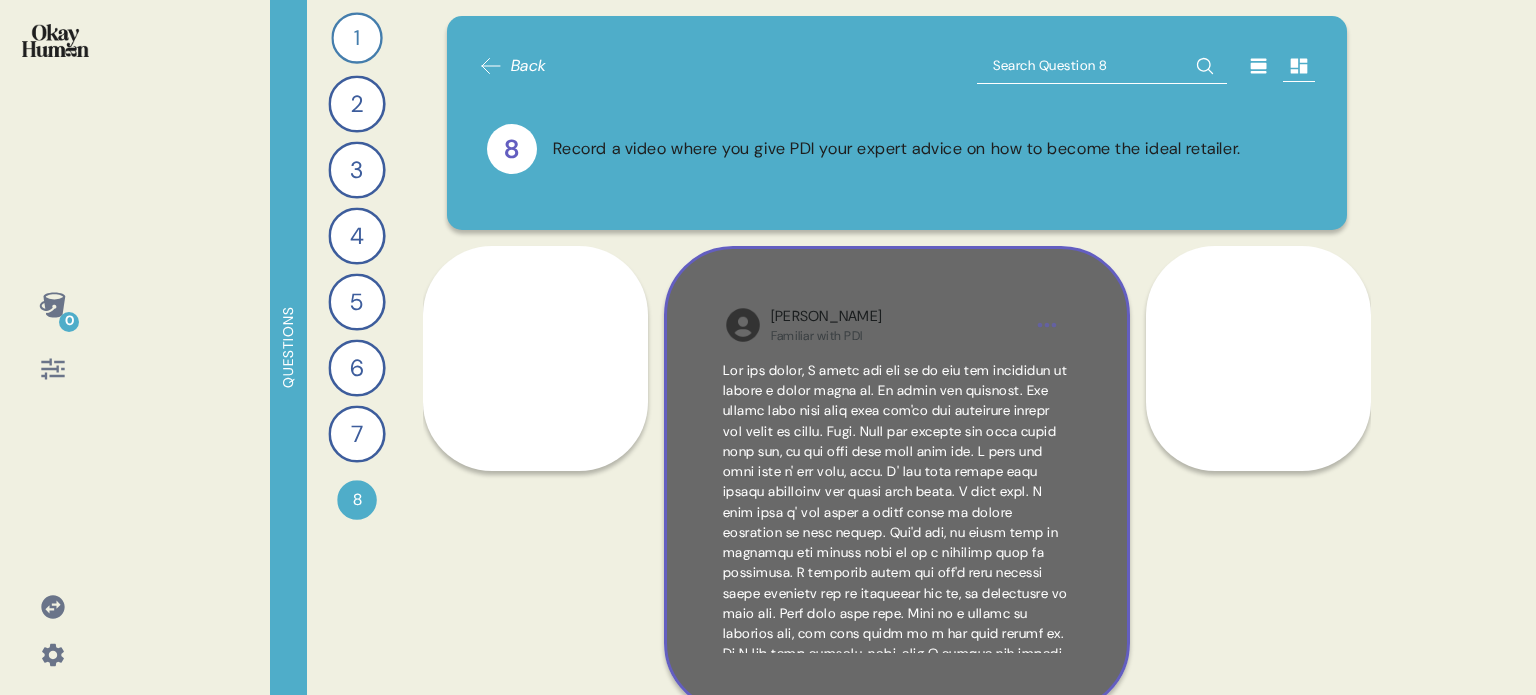 click on "David Familiar with PDI" at bounding box center (897, 479) 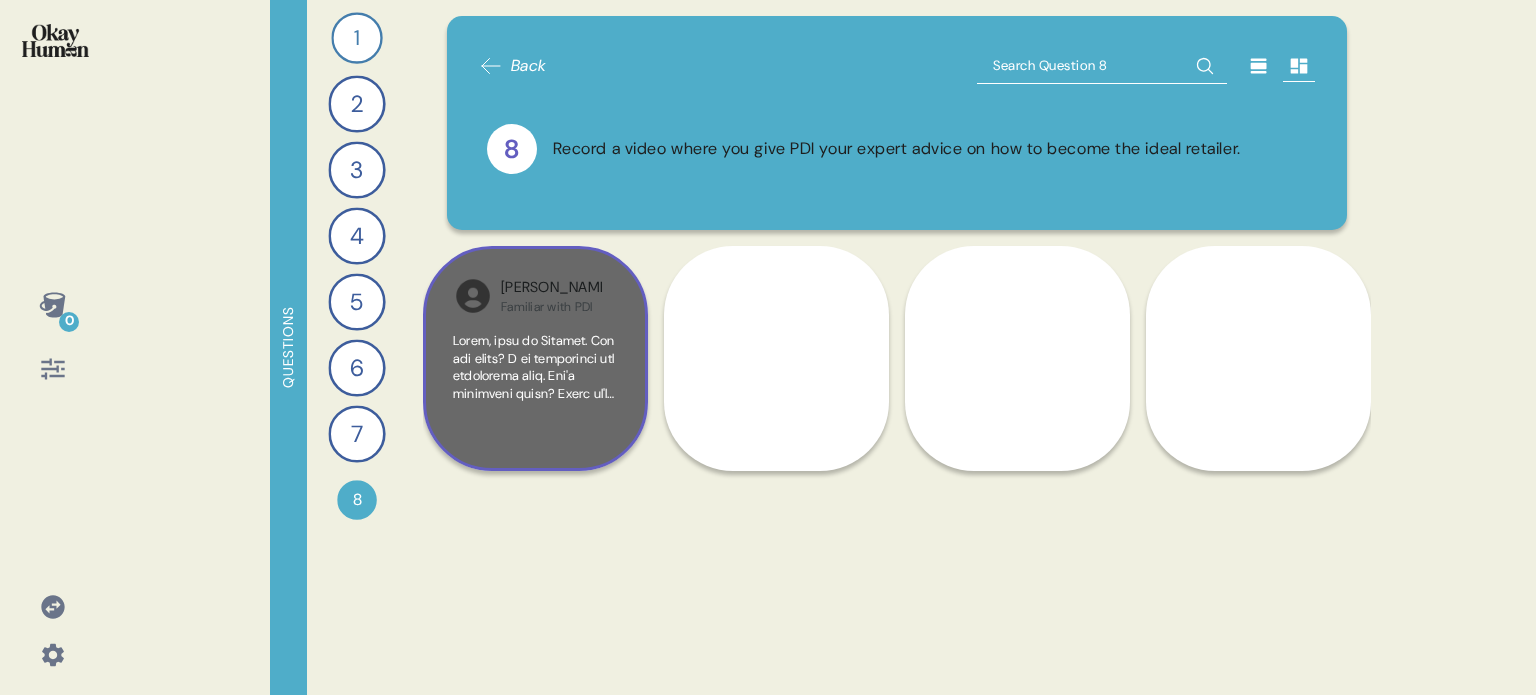 click at bounding box center [535, 386] 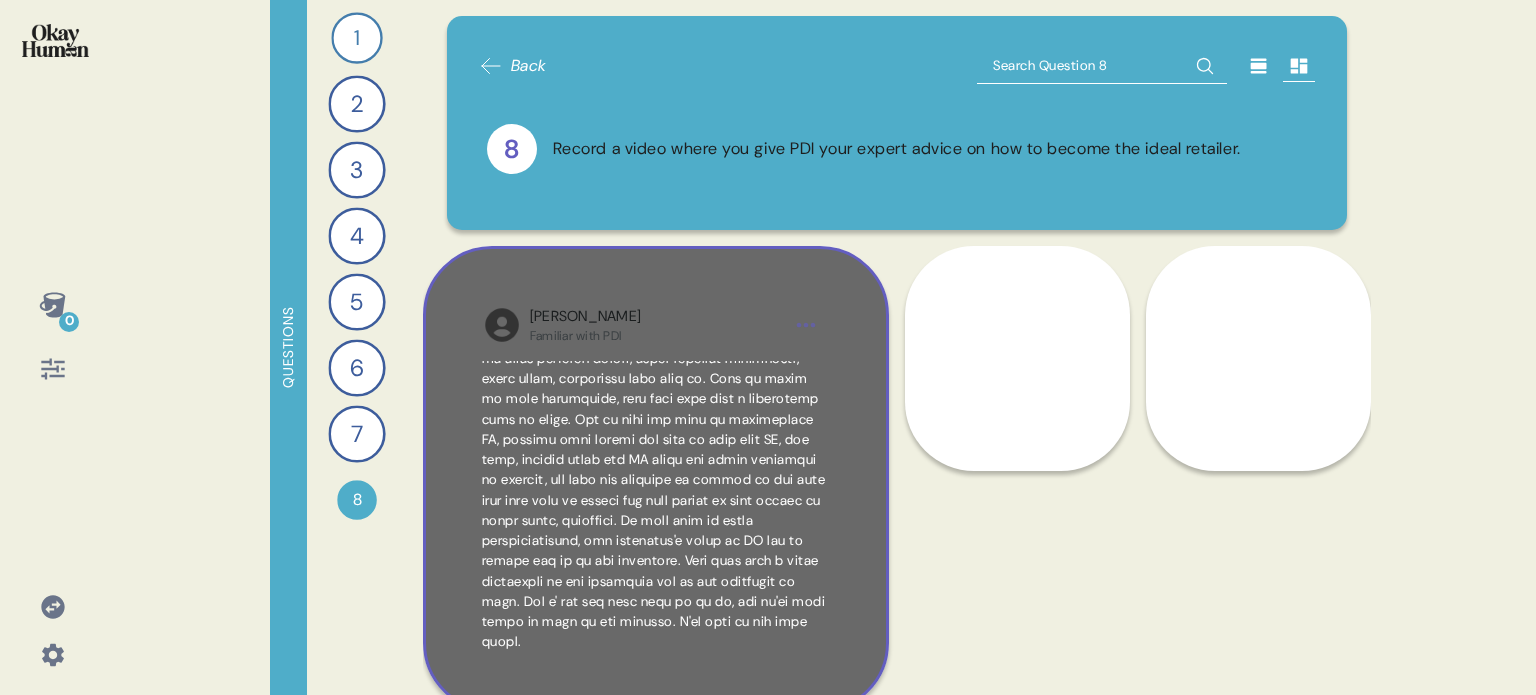 scroll, scrollTop: 313, scrollLeft: 0, axis: vertical 